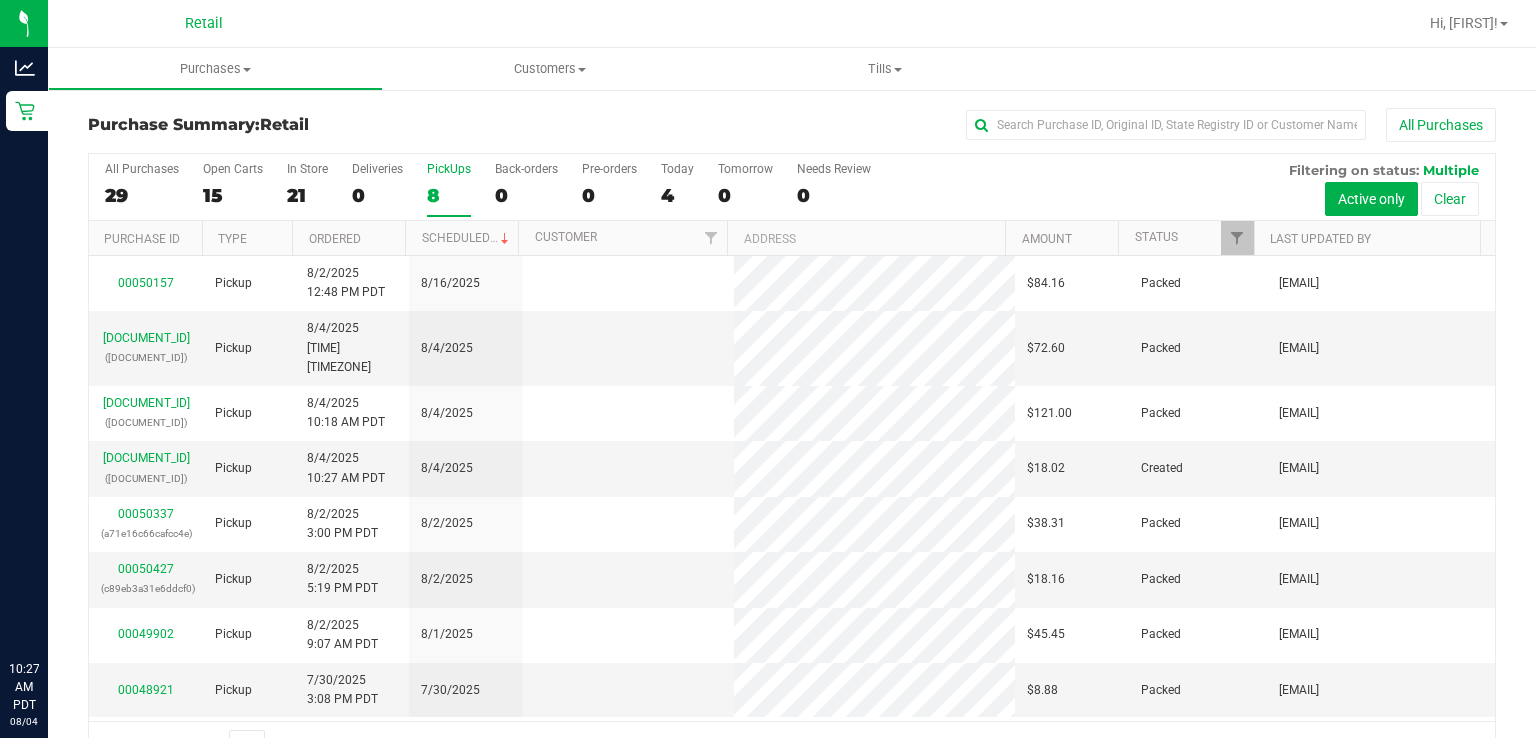 scroll, scrollTop: 0, scrollLeft: 0, axis: both 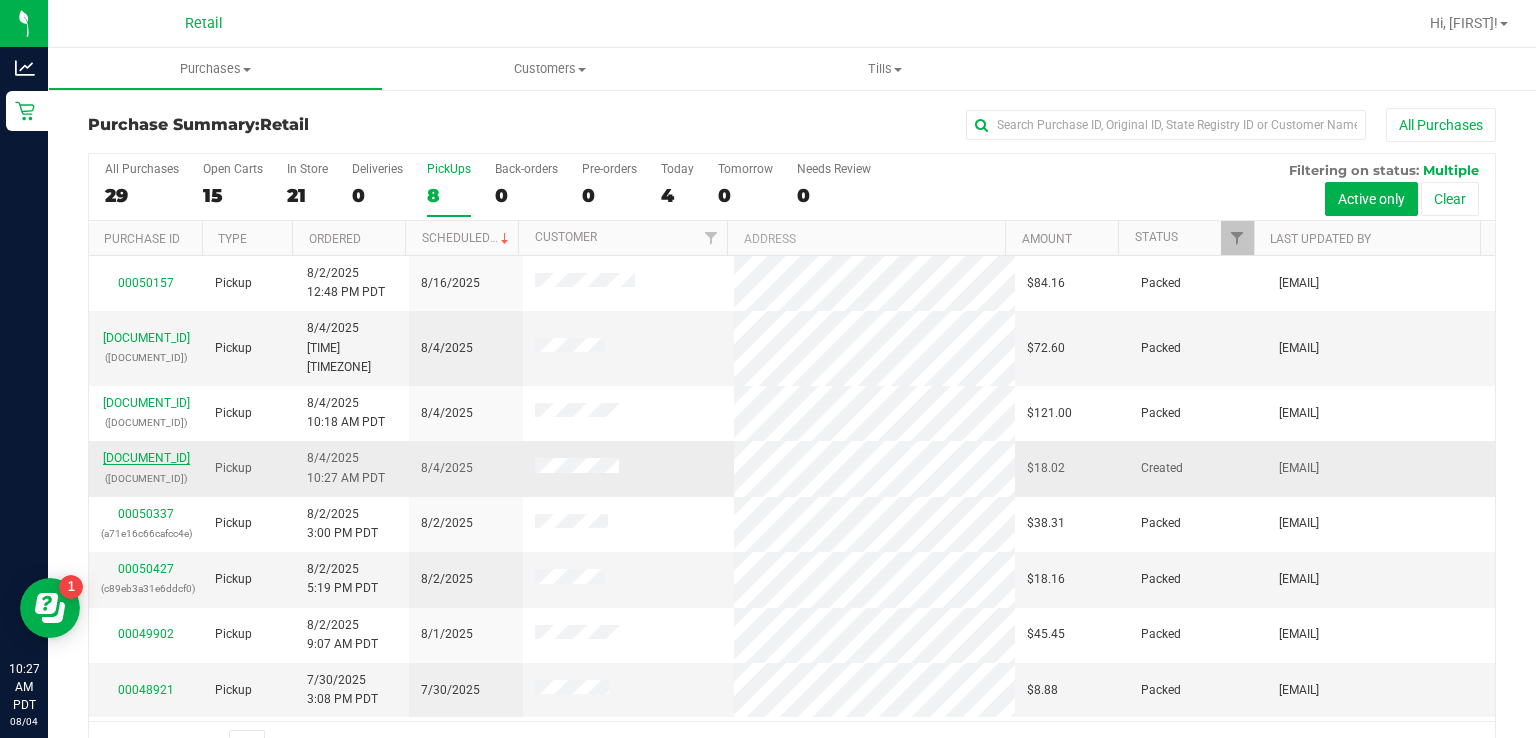 click on "[DOCUMENT_ID]" at bounding box center (146, 458) 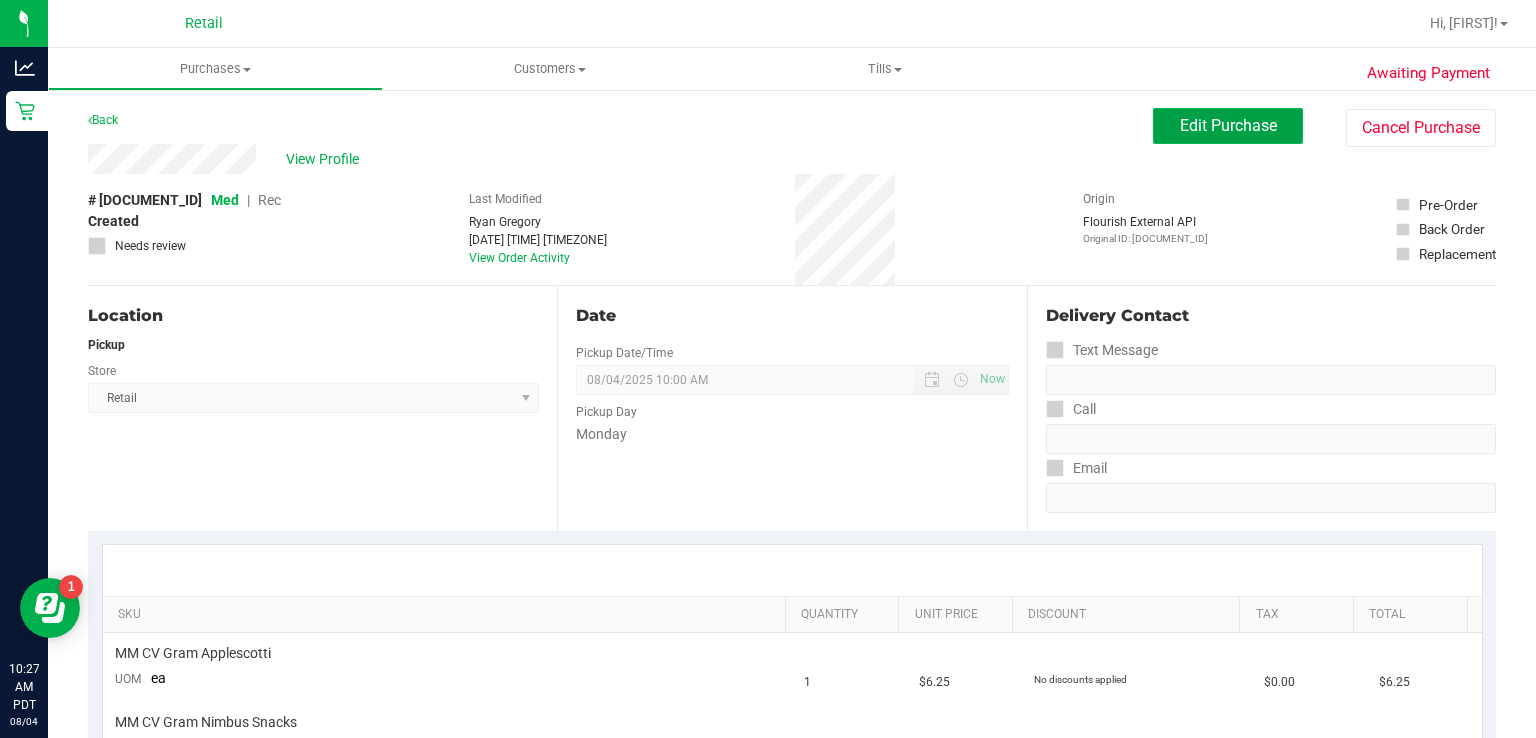 click on "Edit Purchase" at bounding box center (1228, 125) 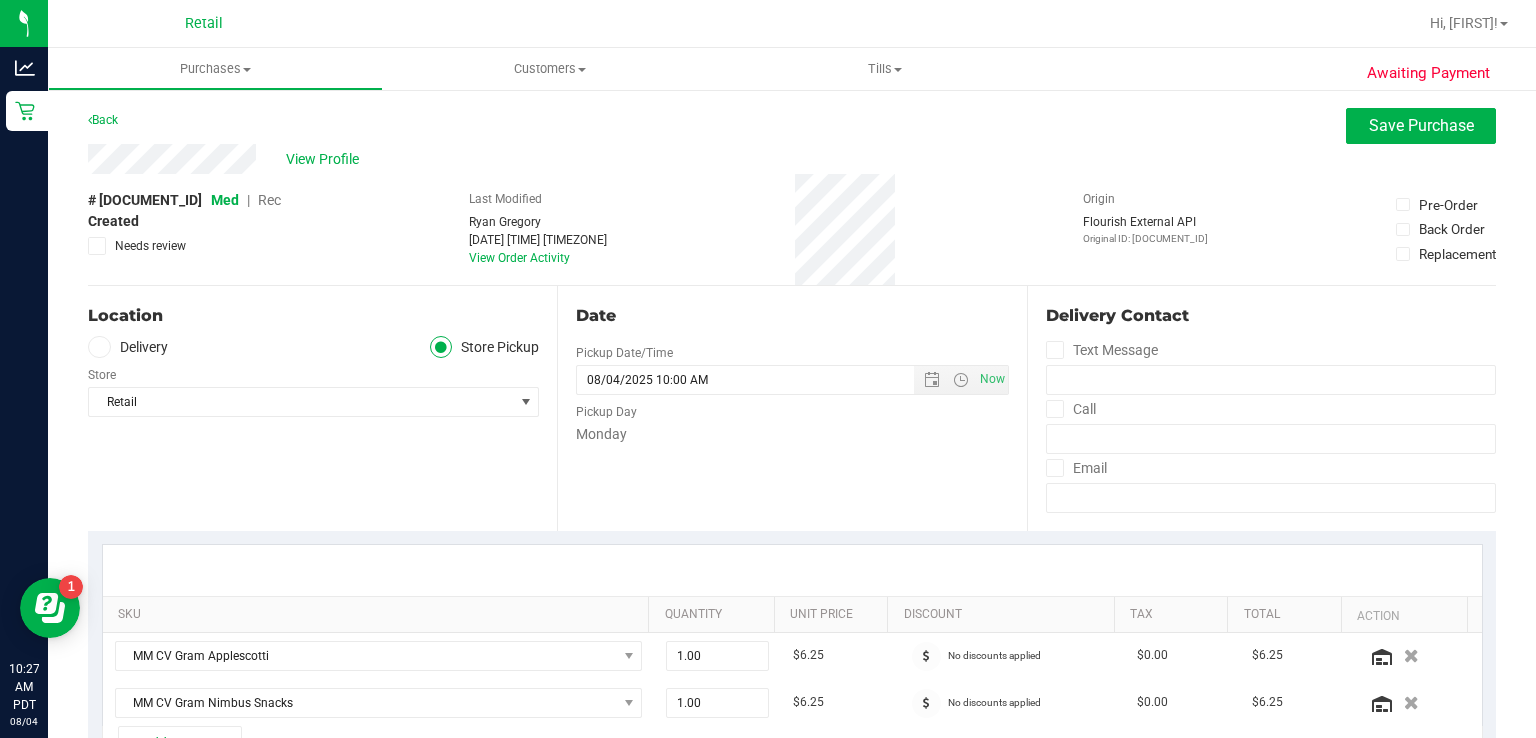 click on "Rec" at bounding box center [269, 200] 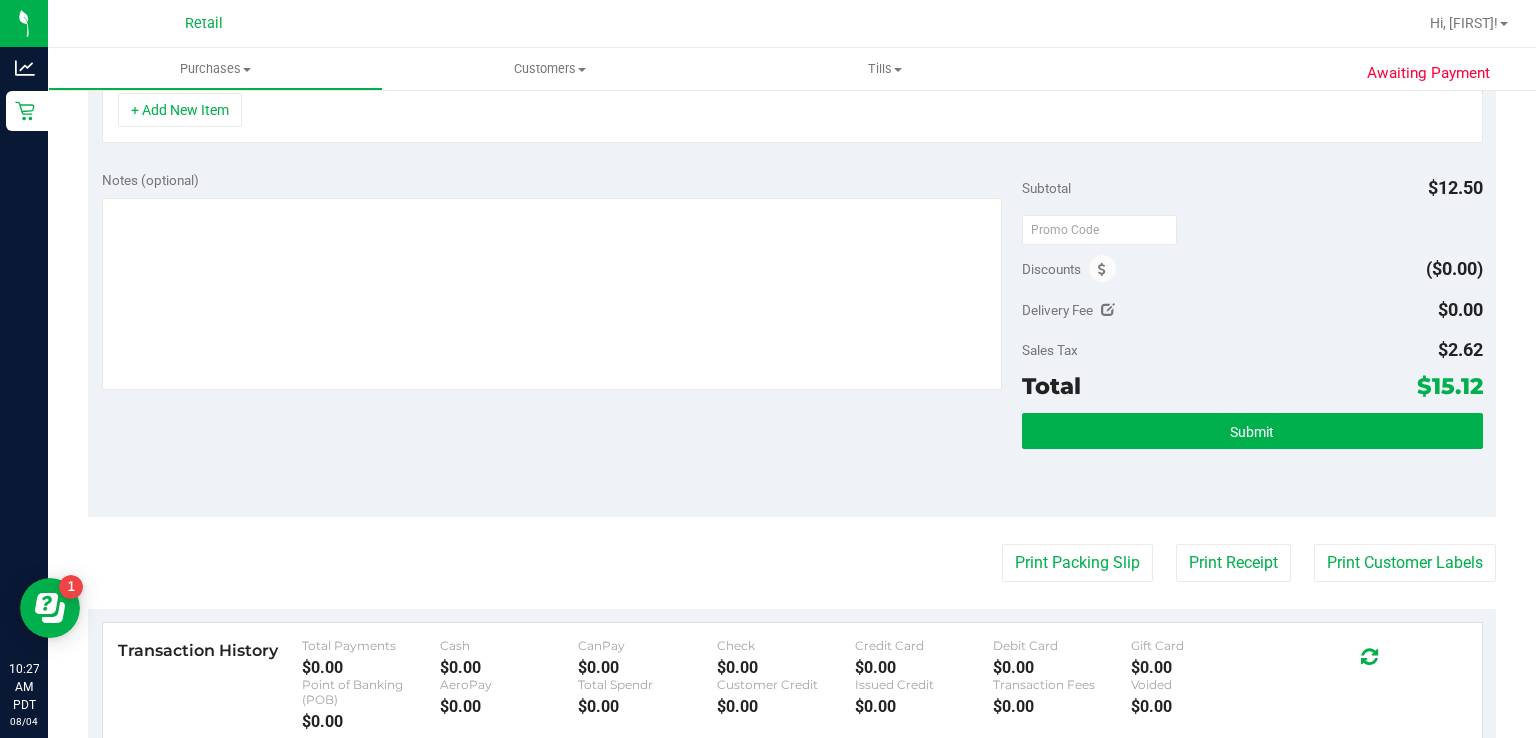 scroll, scrollTop: 674, scrollLeft: 0, axis: vertical 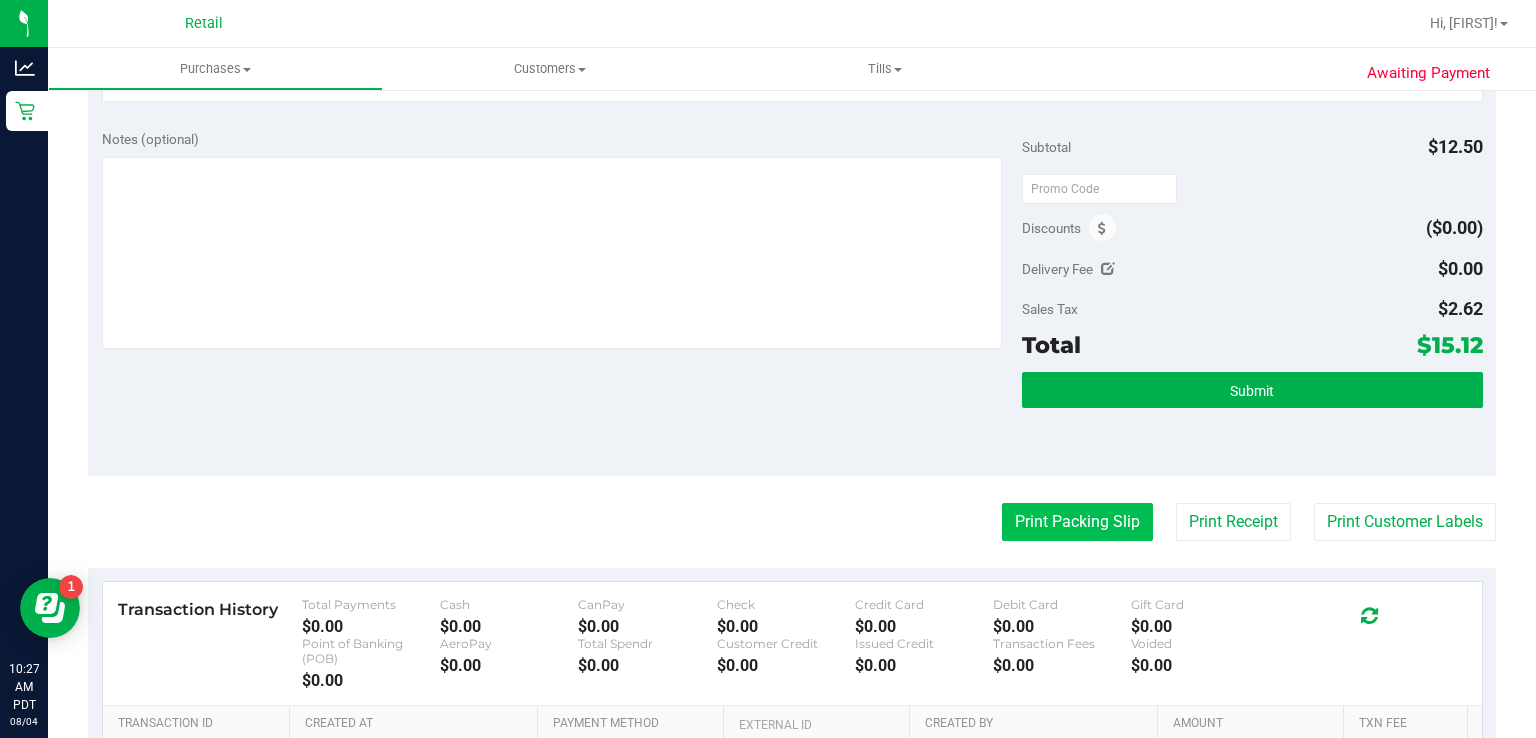 click on "Print Packing Slip" at bounding box center [1077, 522] 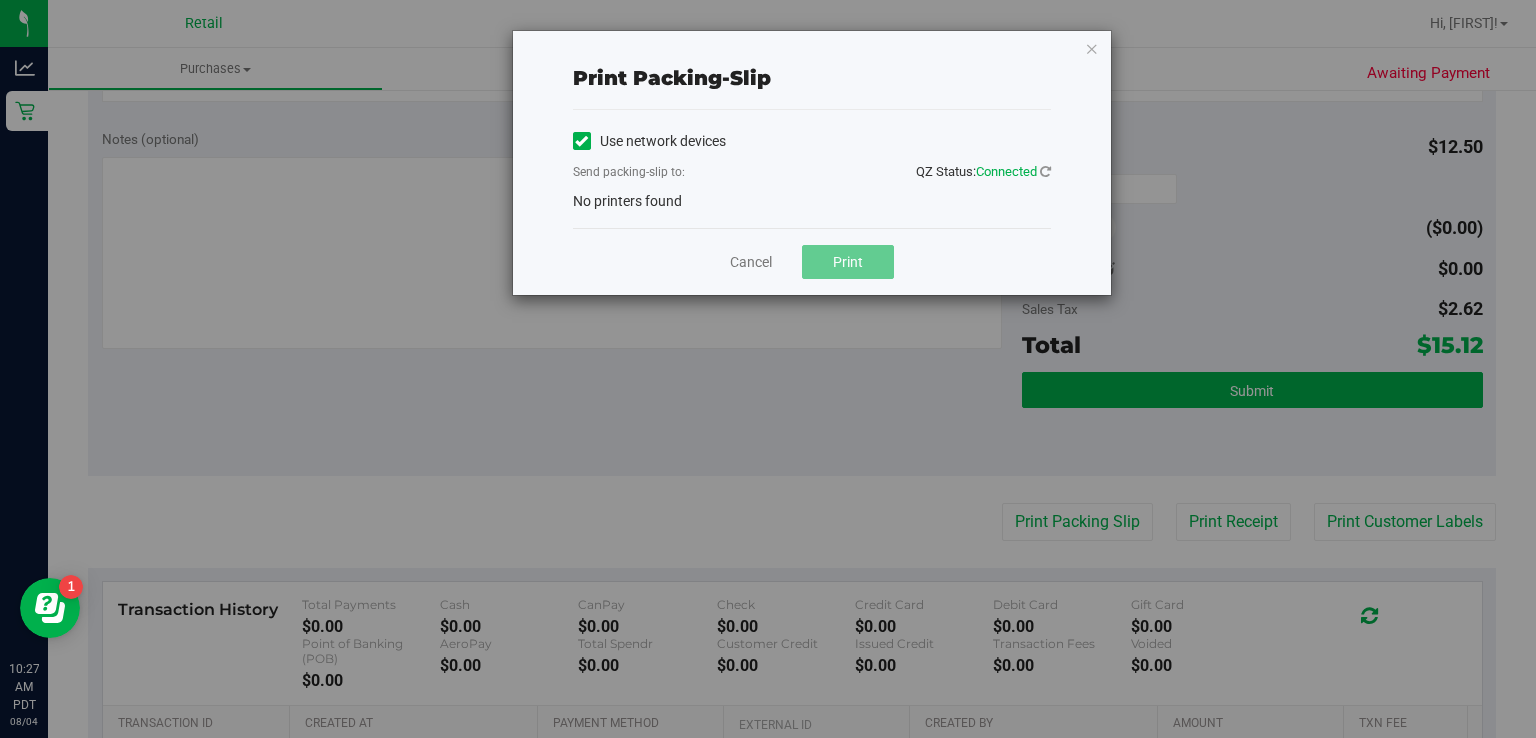 click at bounding box center [581, 141] 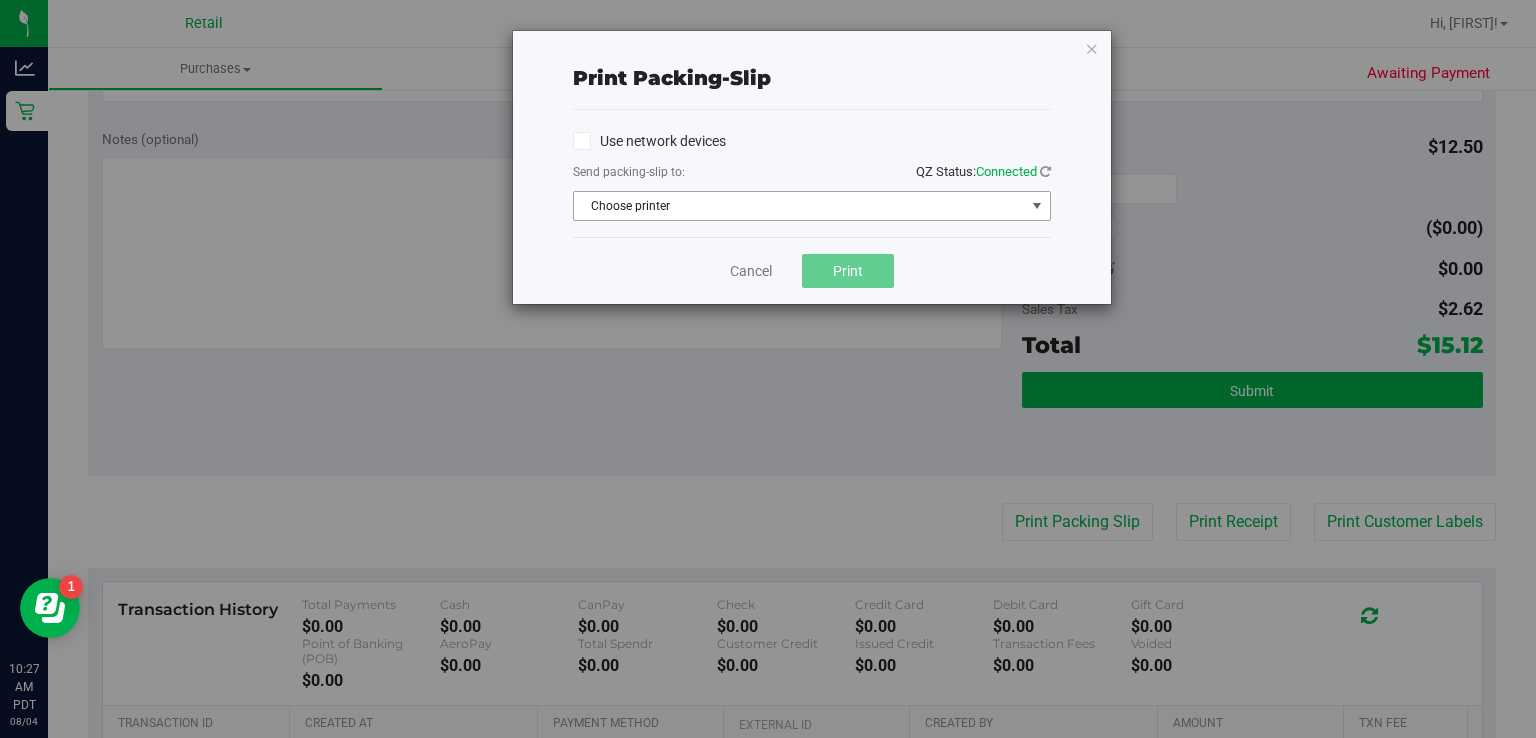 click at bounding box center (1037, 206) 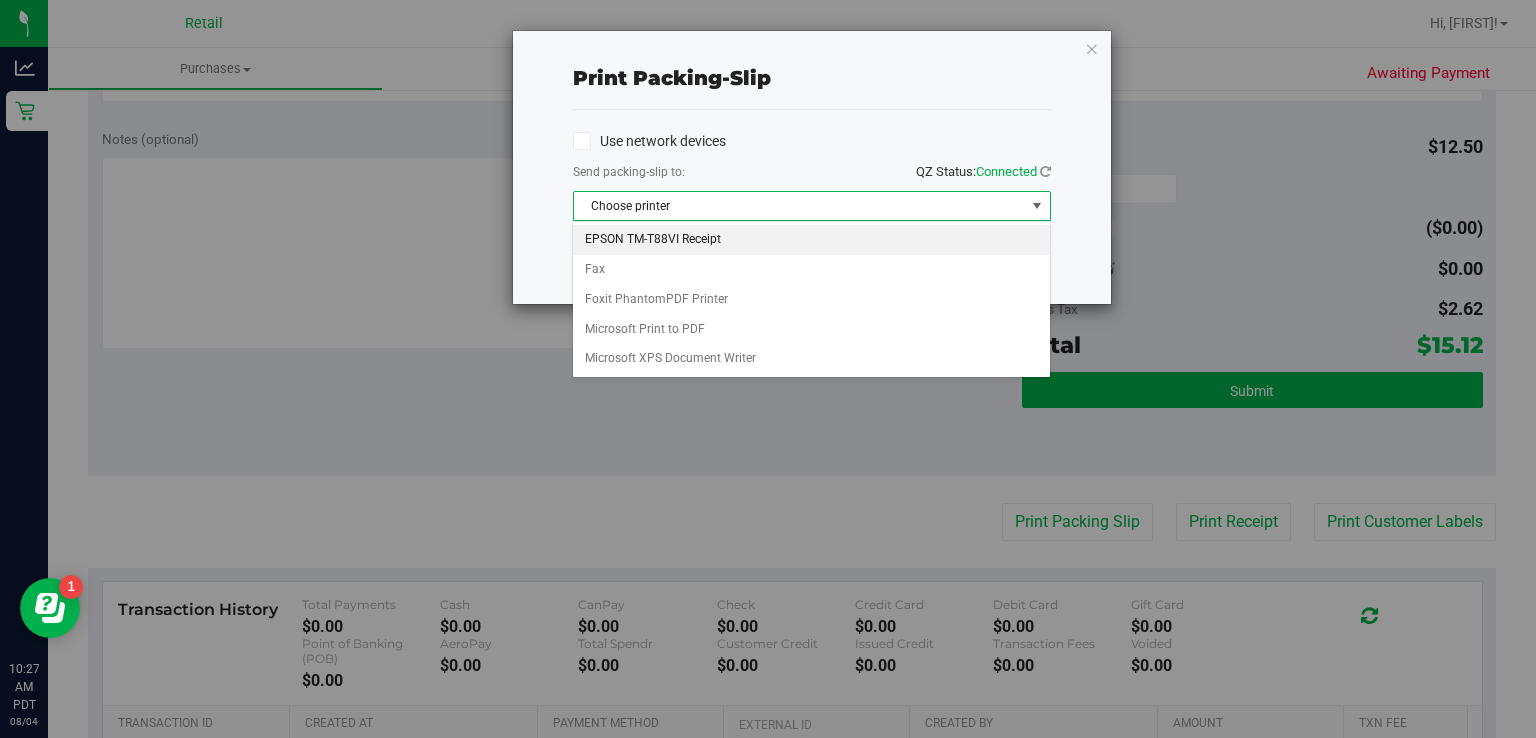 click on "EPSON TM-T88VI Receipt" at bounding box center [811, 240] 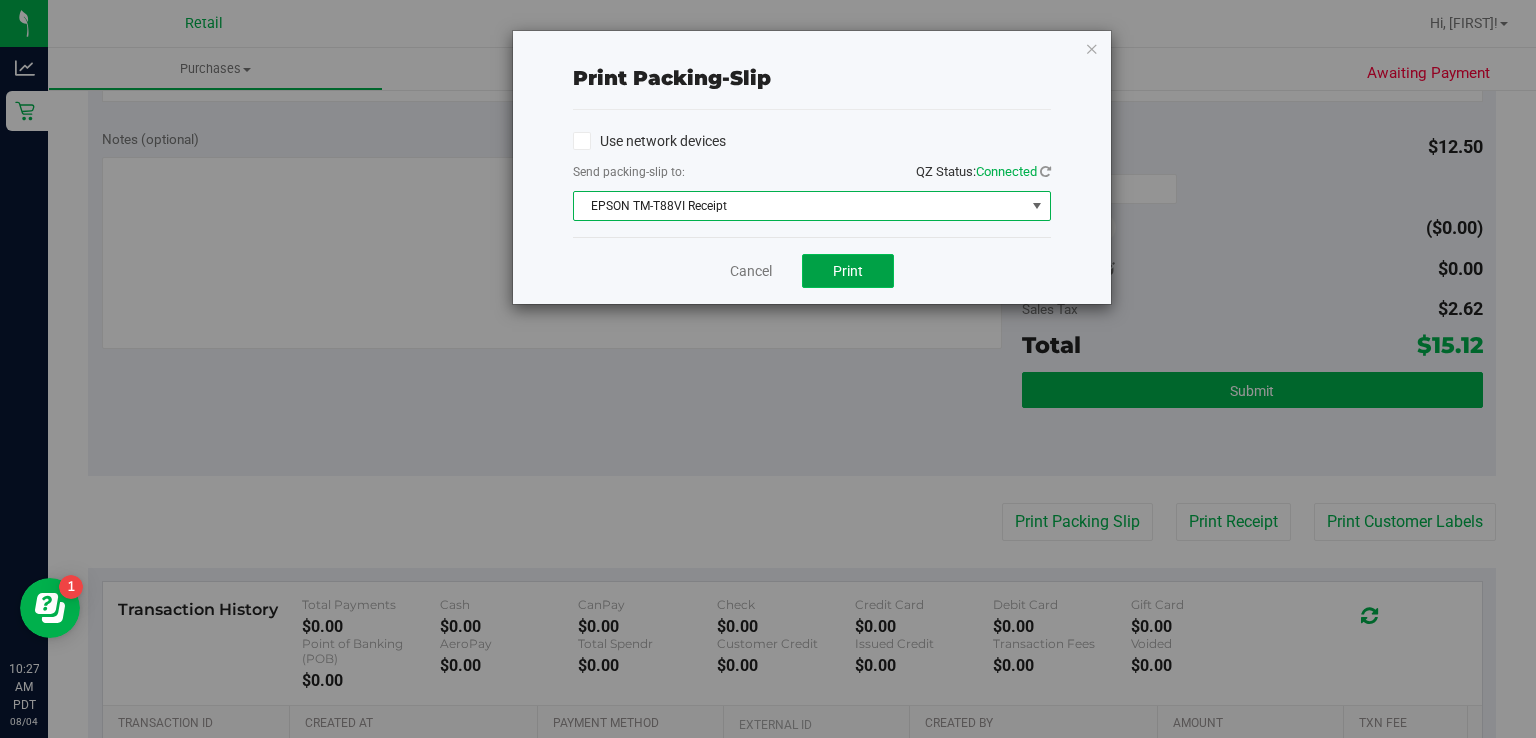 click on "Print" at bounding box center [848, 271] 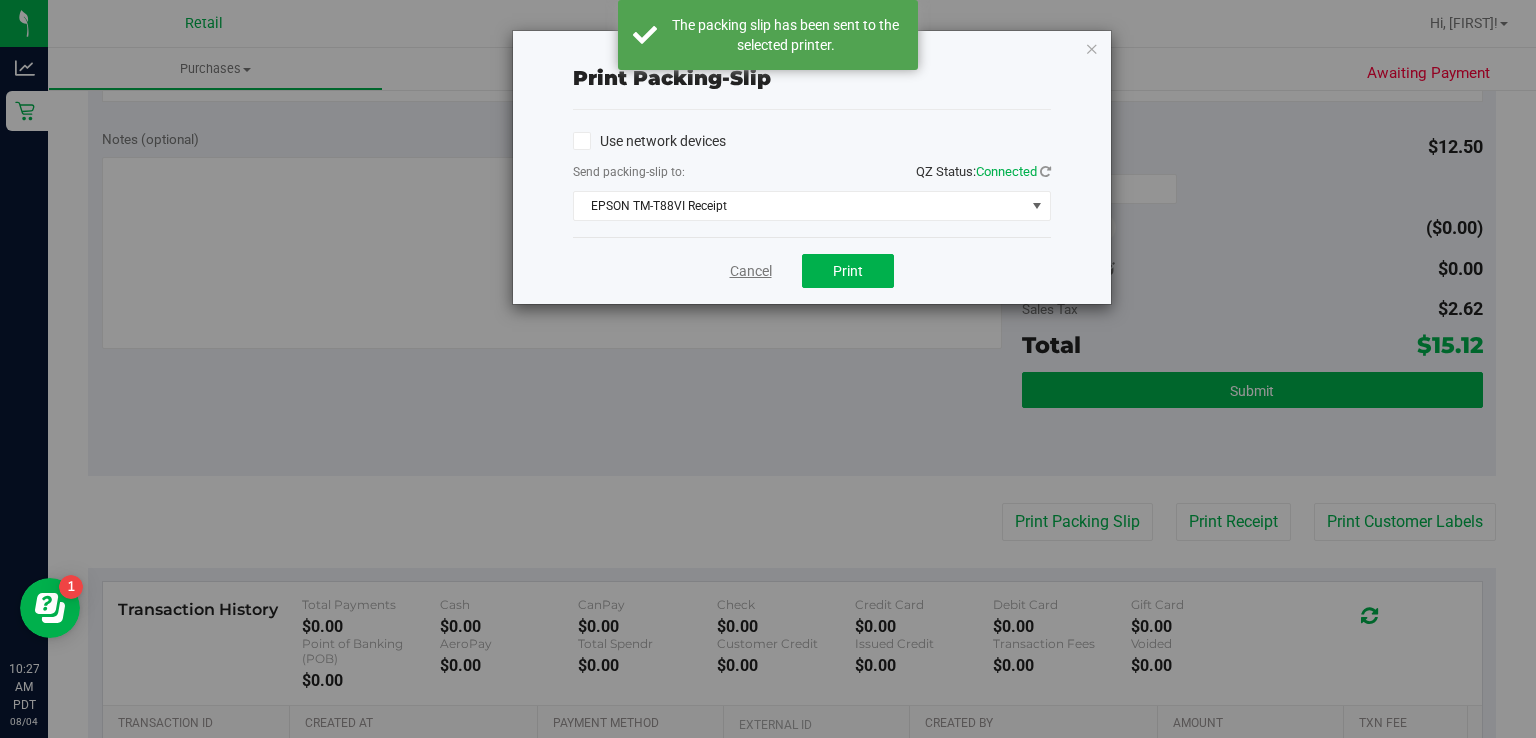 click on "Cancel" at bounding box center [751, 271] 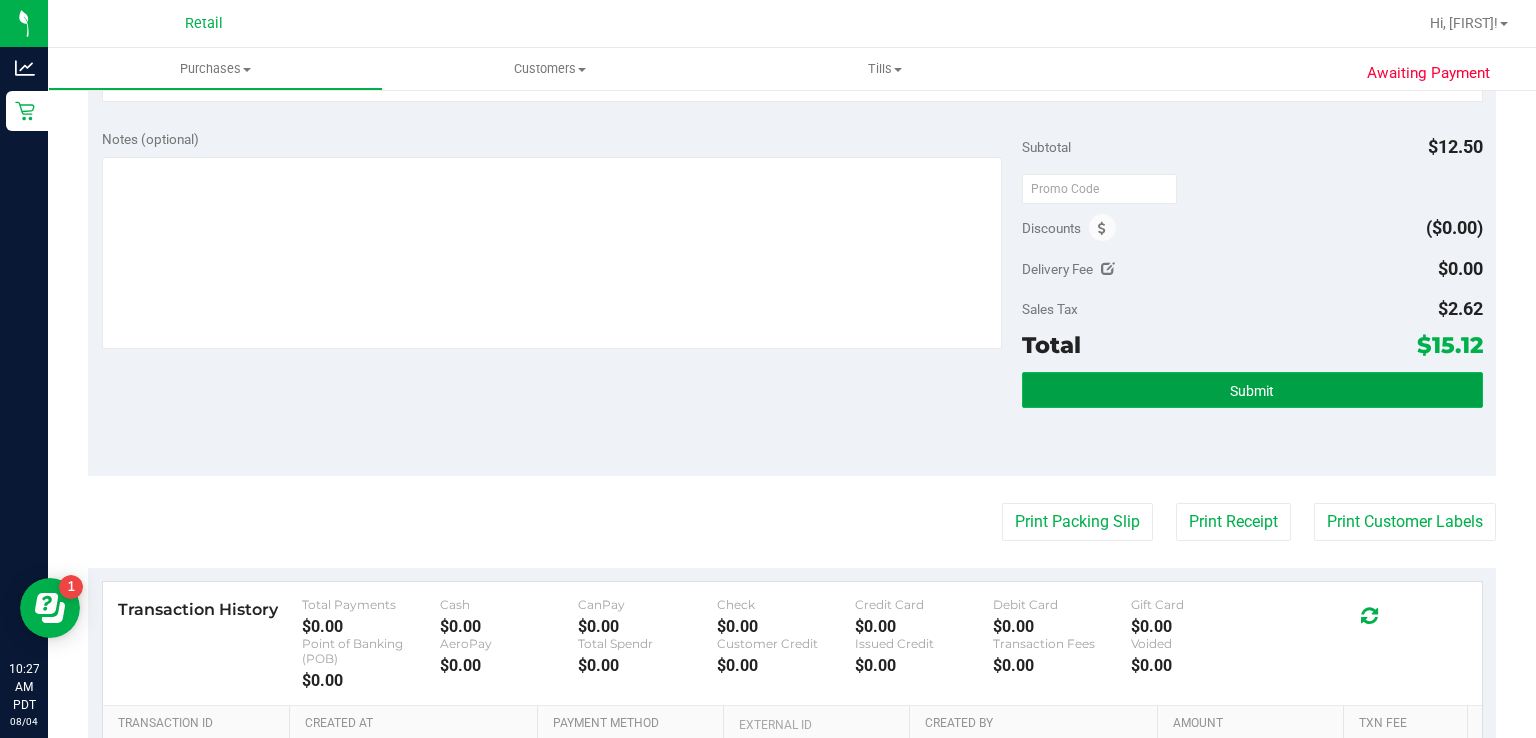click on "Submit" at bounding box center (1252, 390) 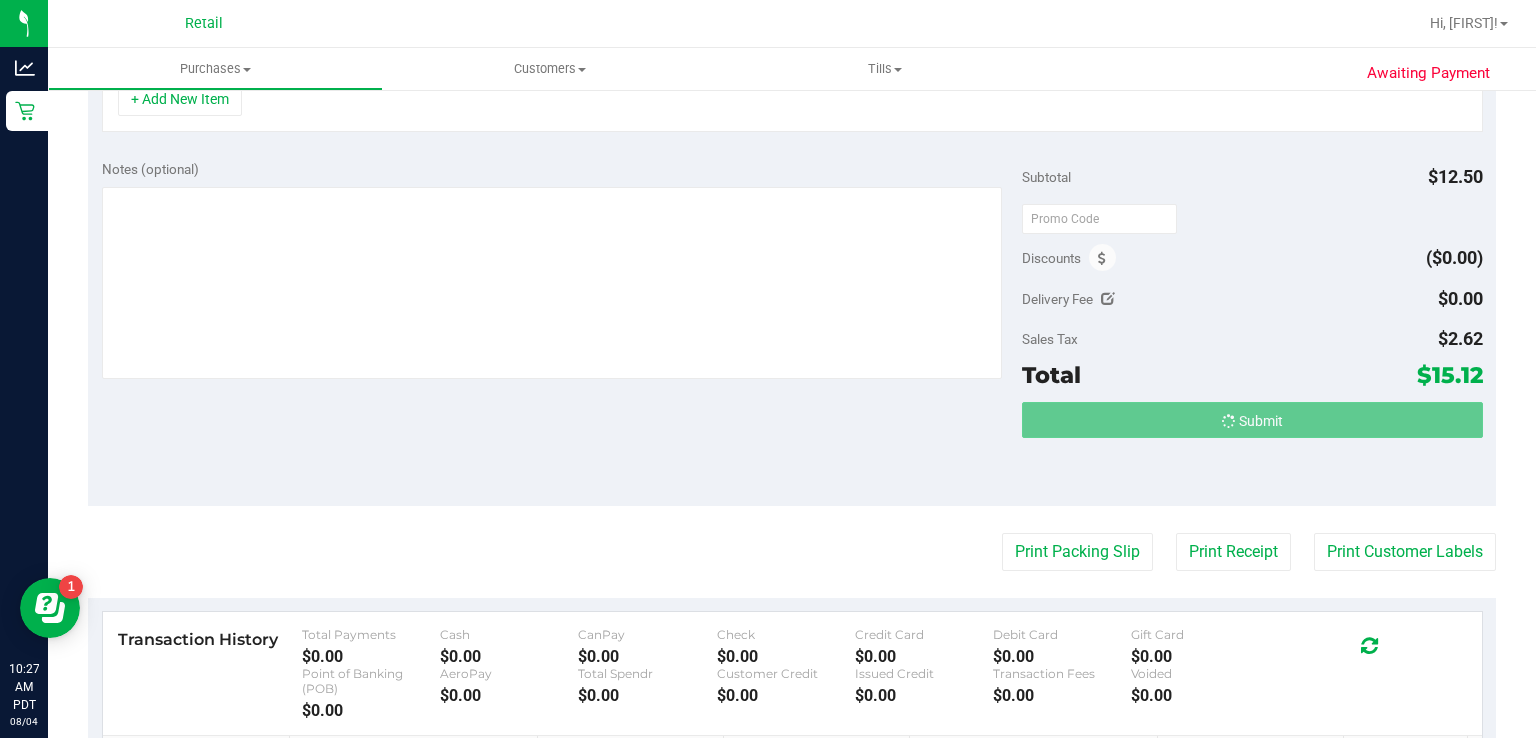 scroll, scrollTop: 612, scrollLeft: 0, axis: vertical 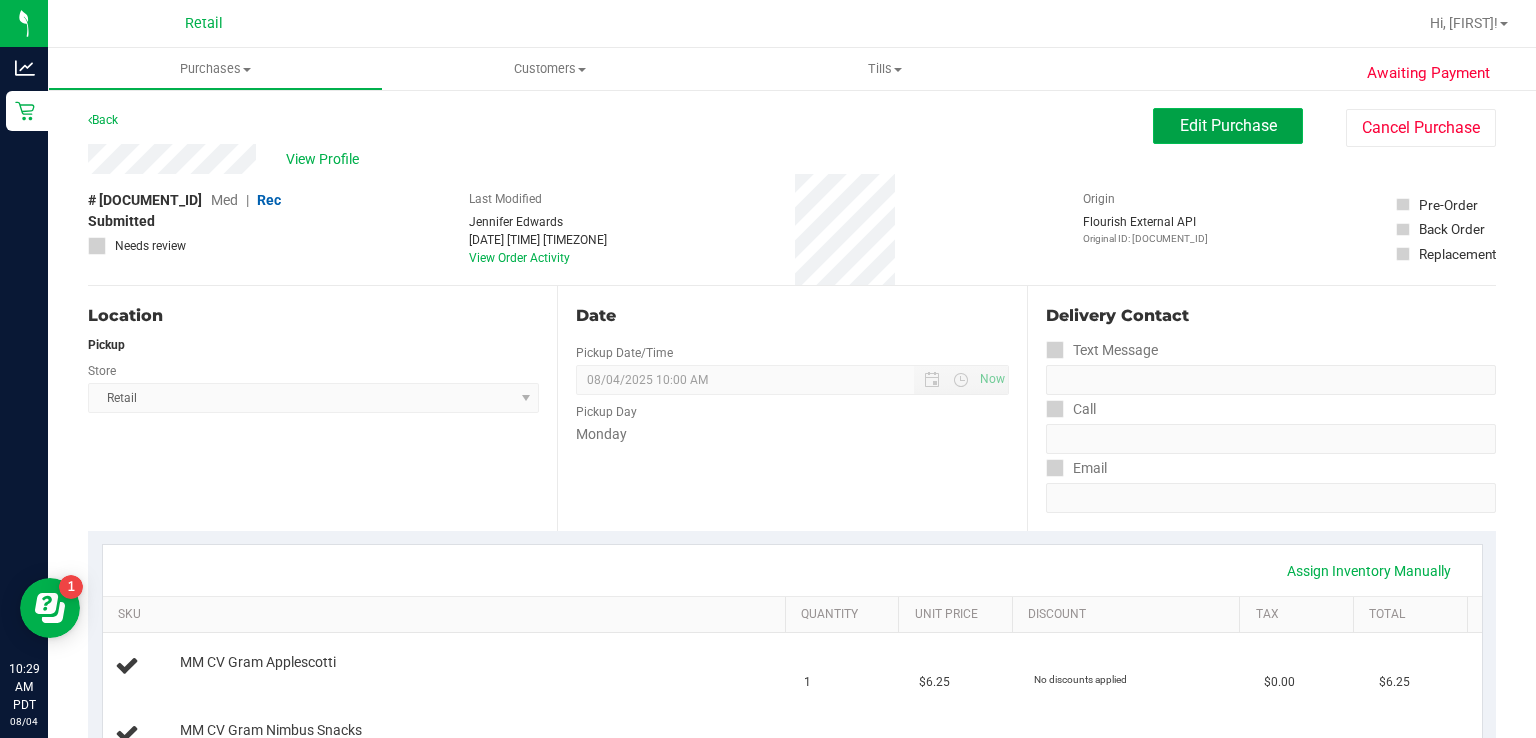 click on "Edit Purchase" at bounding box center (1228, 125) 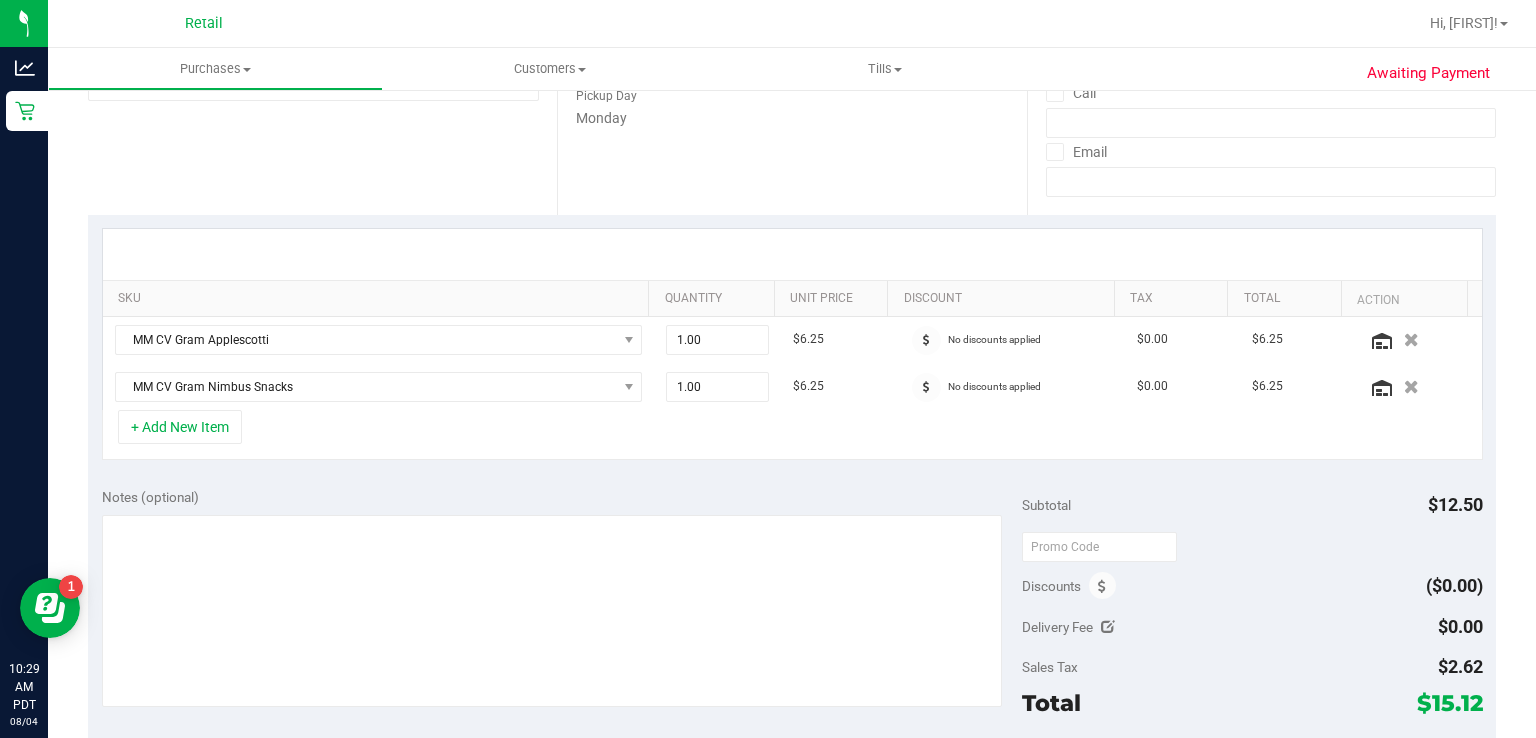scroll, scrollTop: 340, scrollLeft: 0, axis: vertical 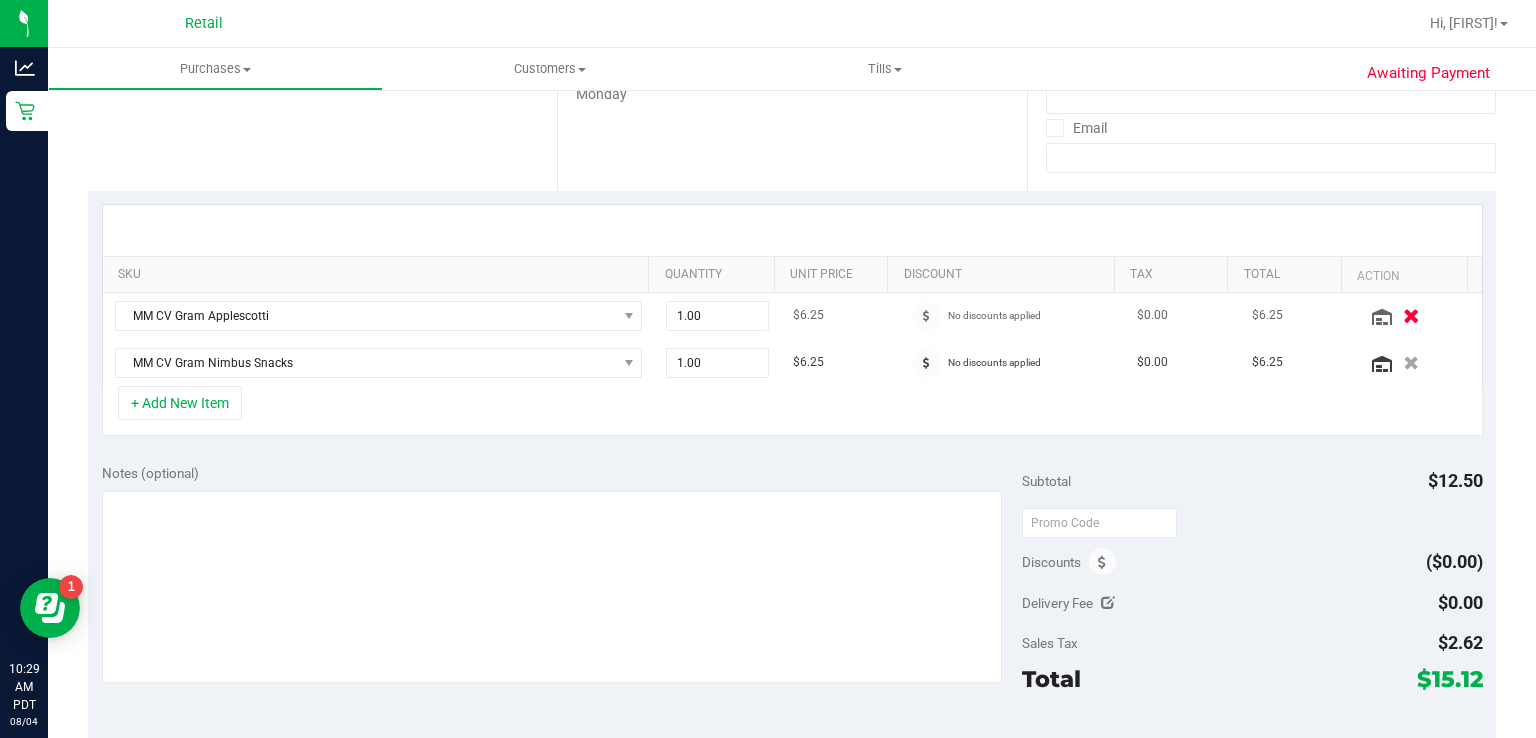 click at bounding box center [1411, 315] 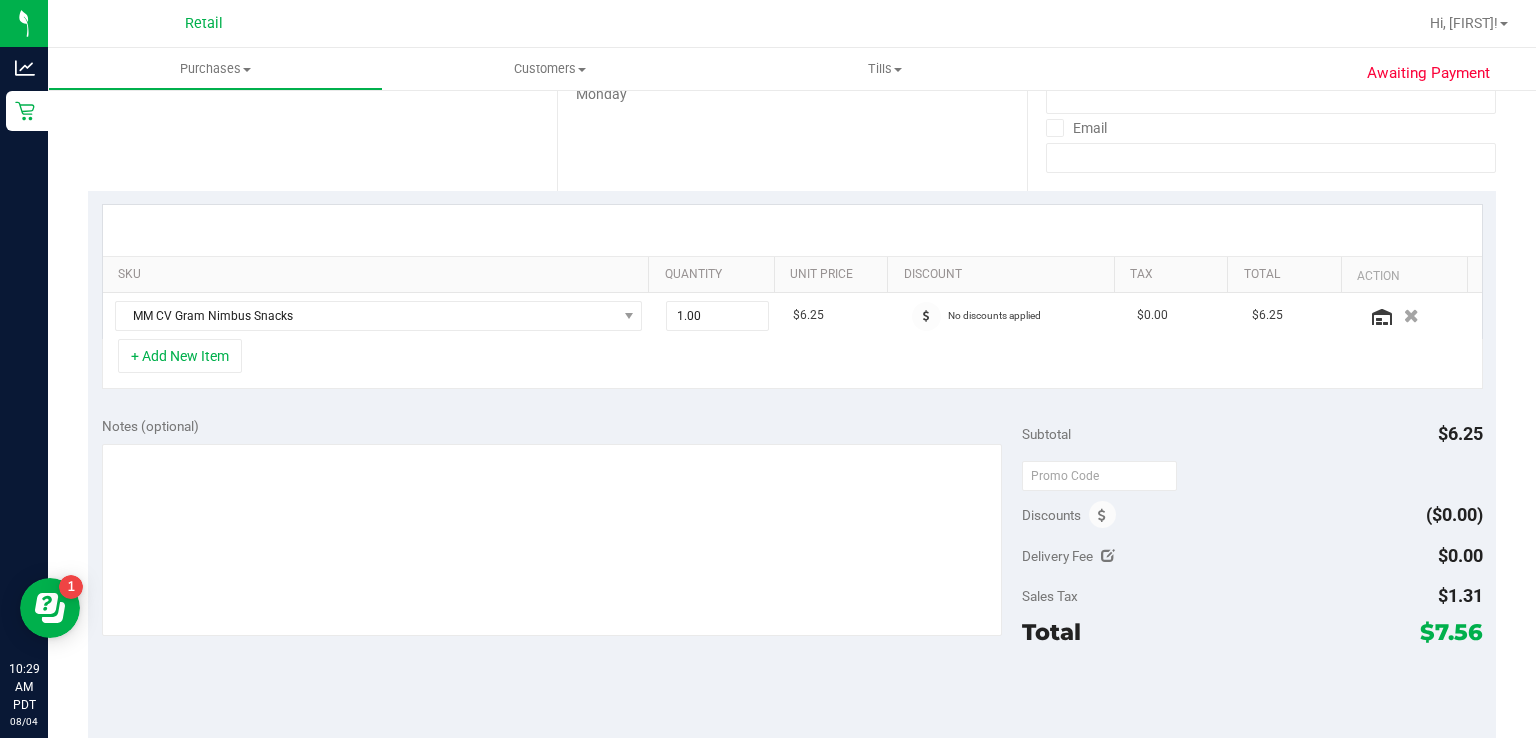 scroll, scrollTop: 0, scrollLeft: 0, axis: both 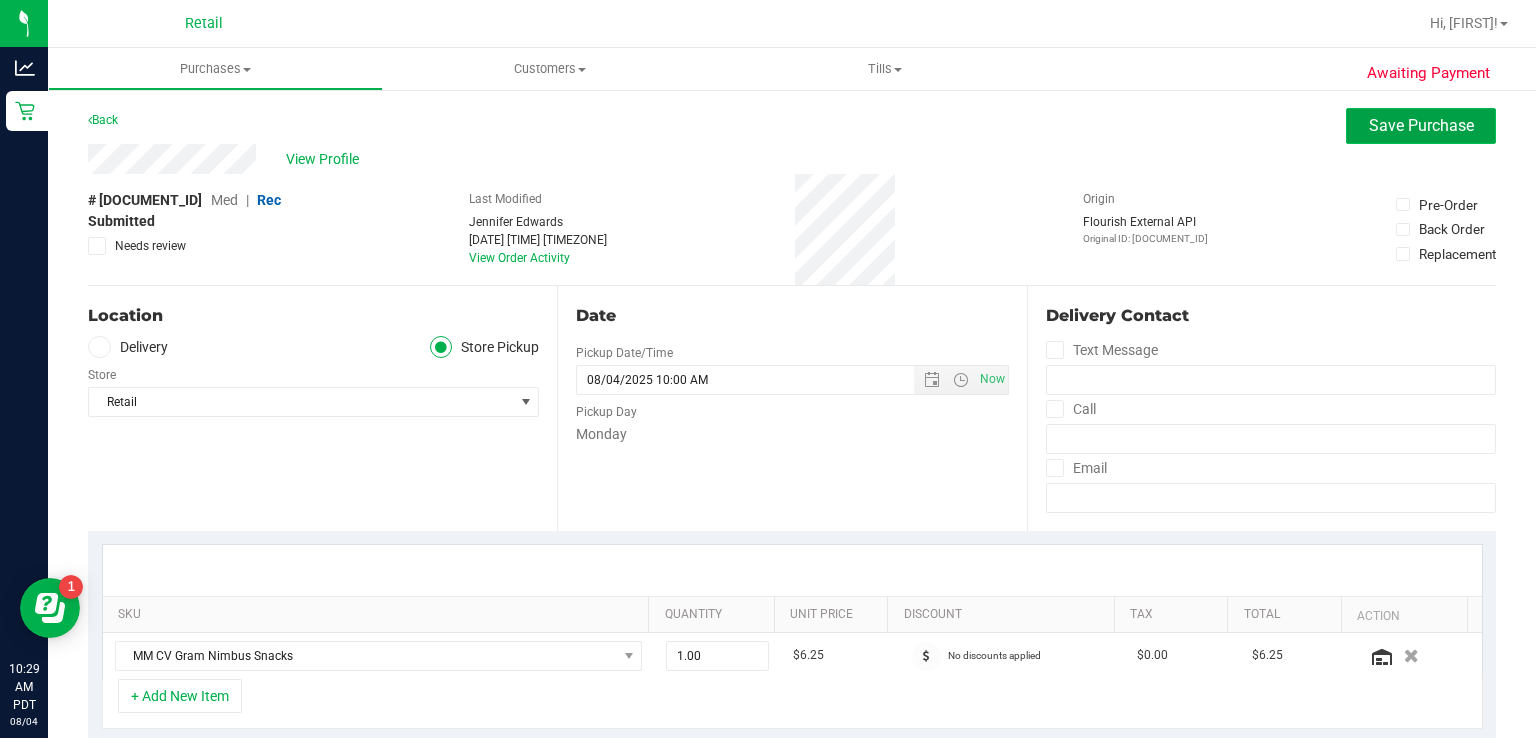 click on "Save Purchase" at bounding box center [1421, 126] 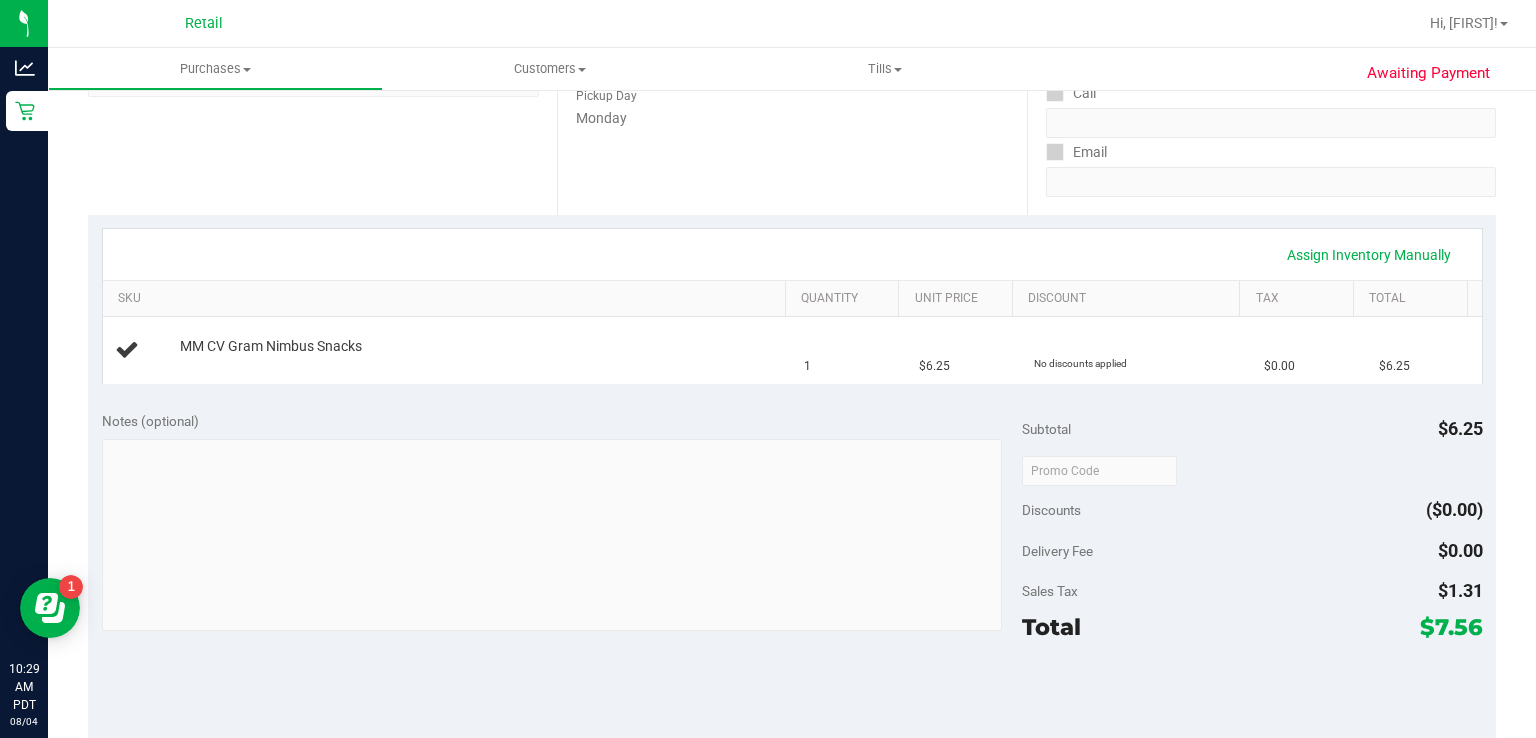 scroll, scrollTop: 480, scrollLeft: 0, axis: vertical 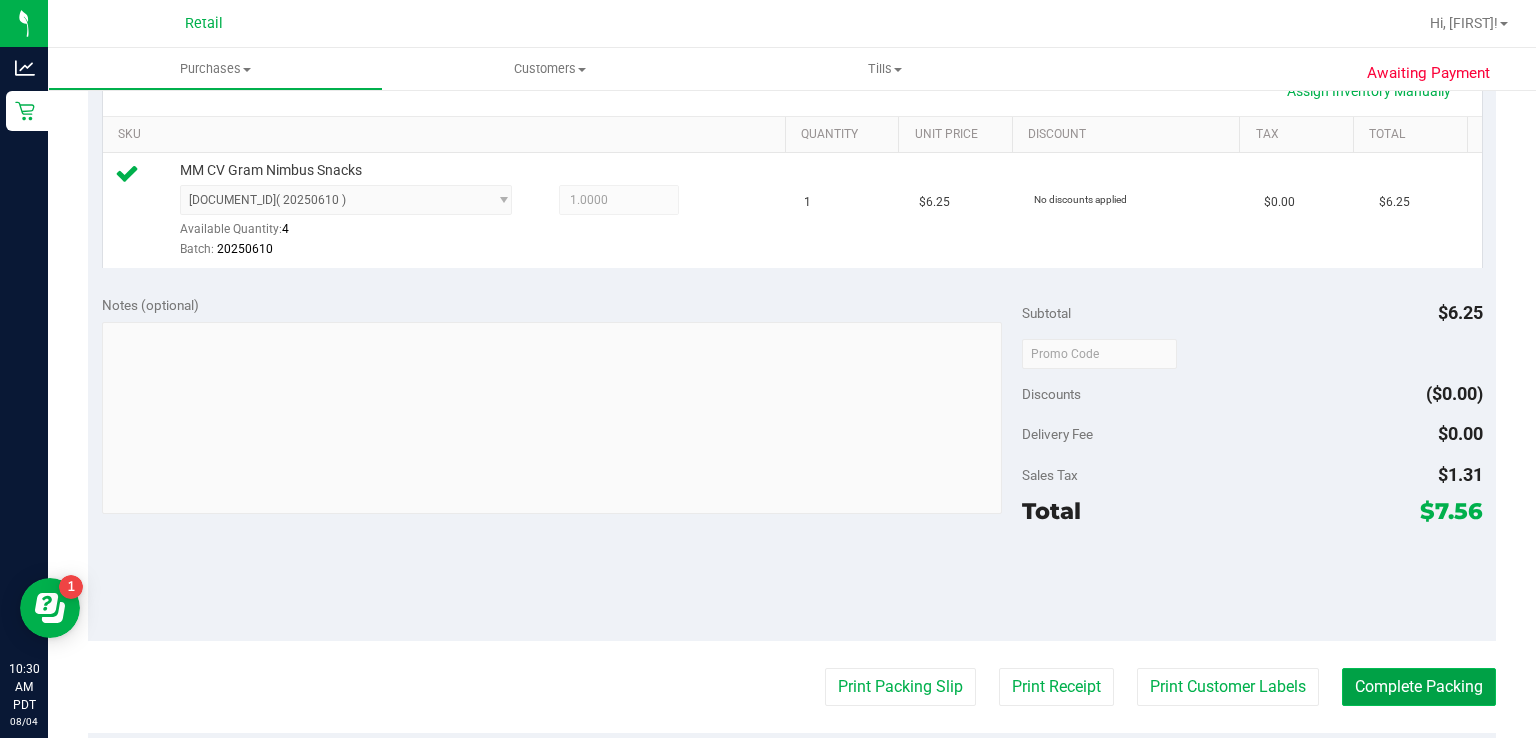 click on "Complete Packing" at bounding box center (1419, 687) 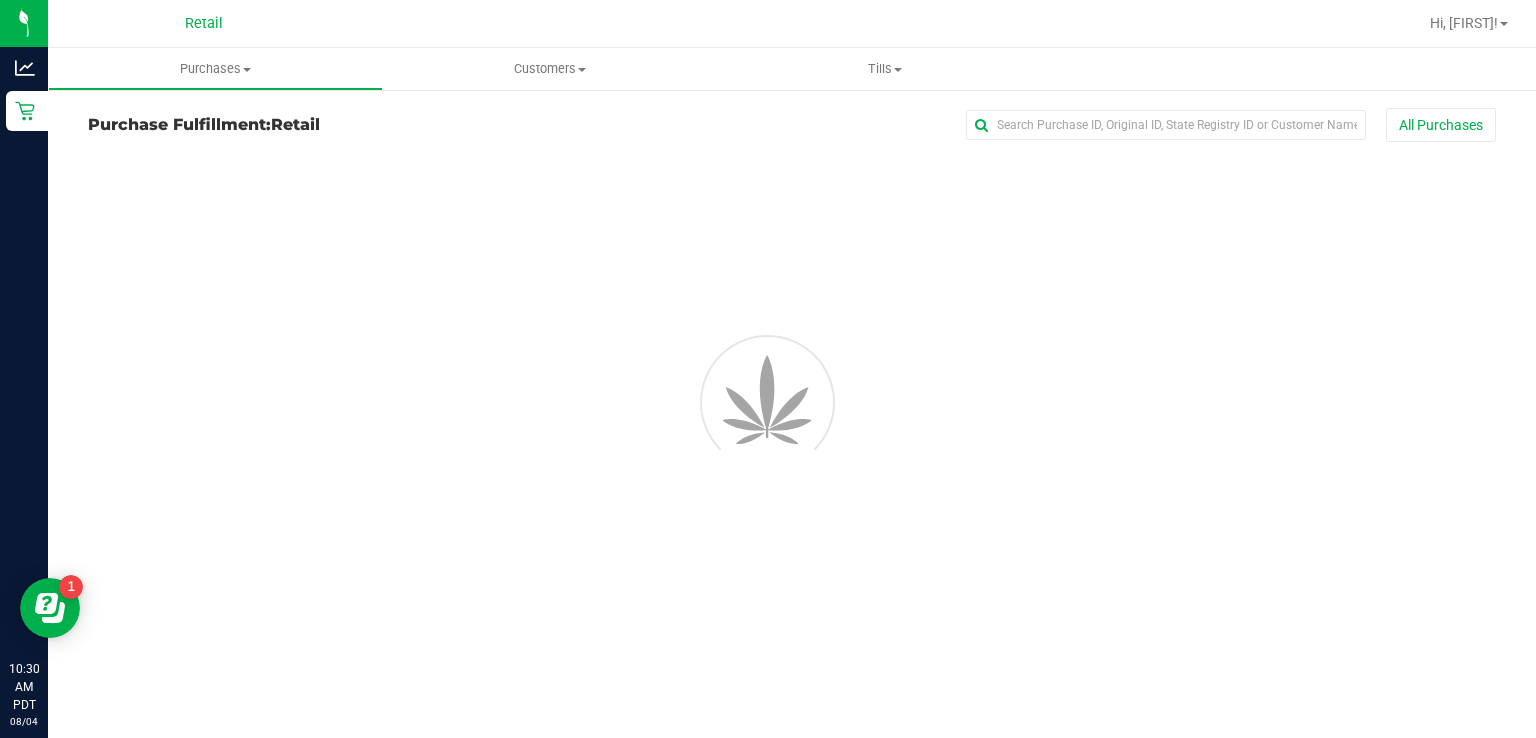 scroll, scrollTop: 0, scrollLeft: 0, axis: both 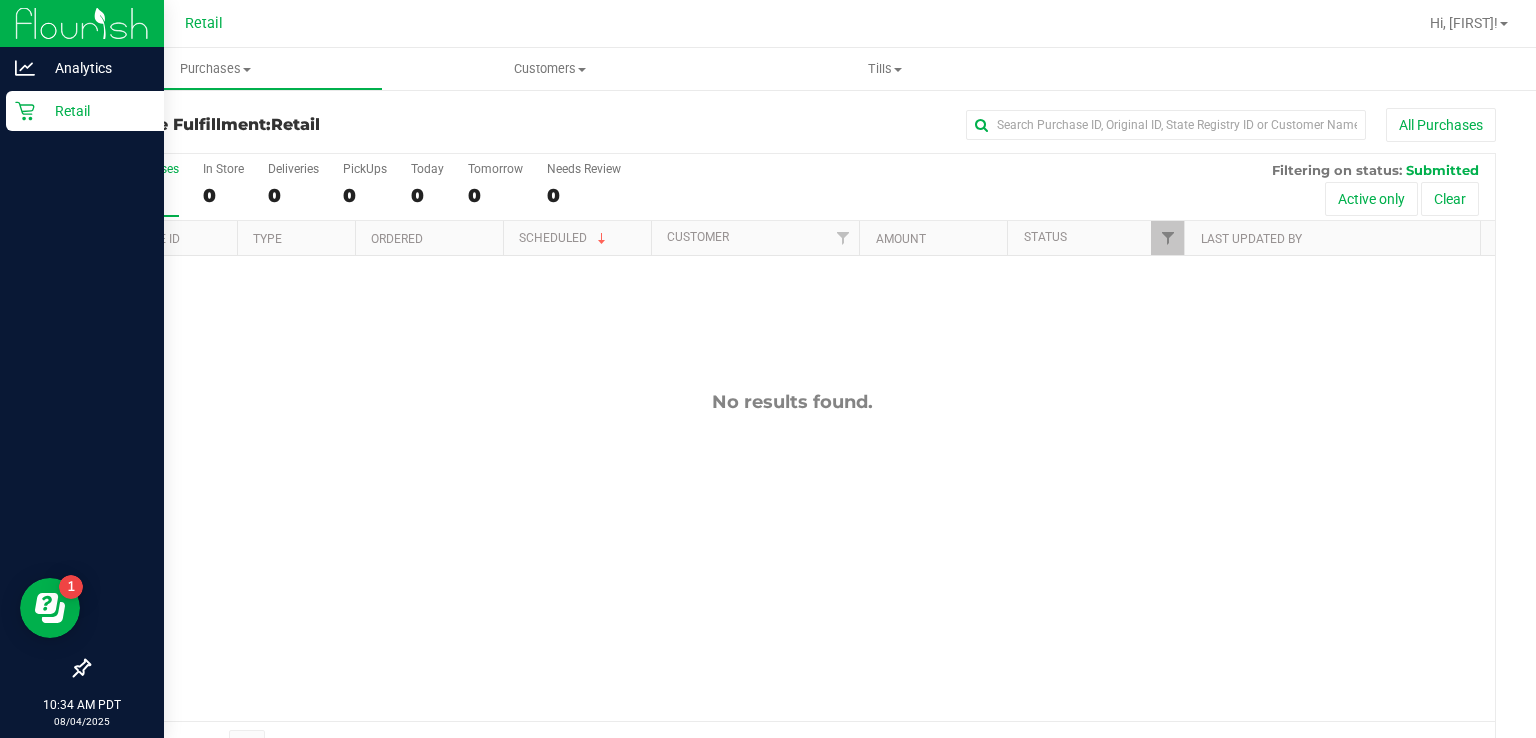 click 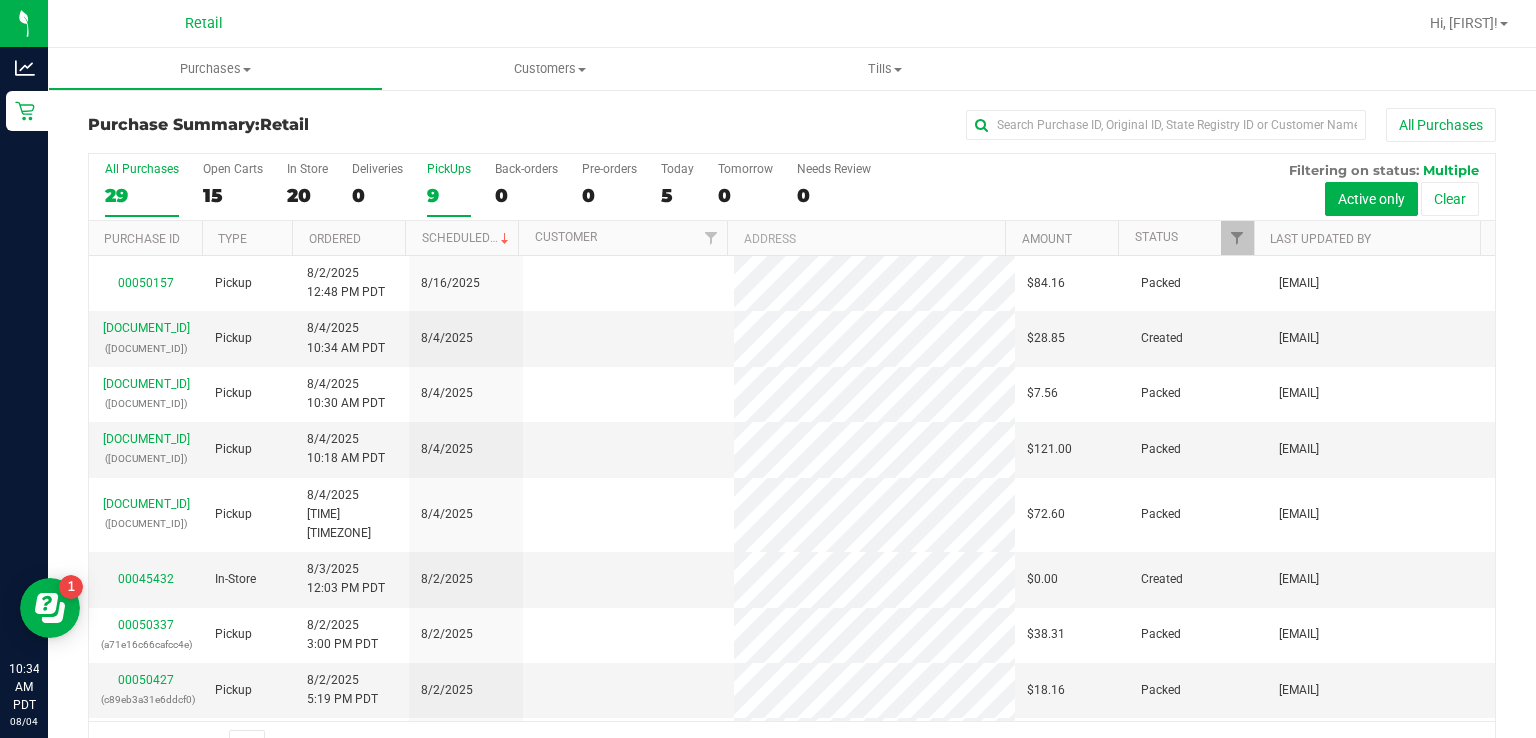 click on "PickUps" at bounding box center [449, 169] 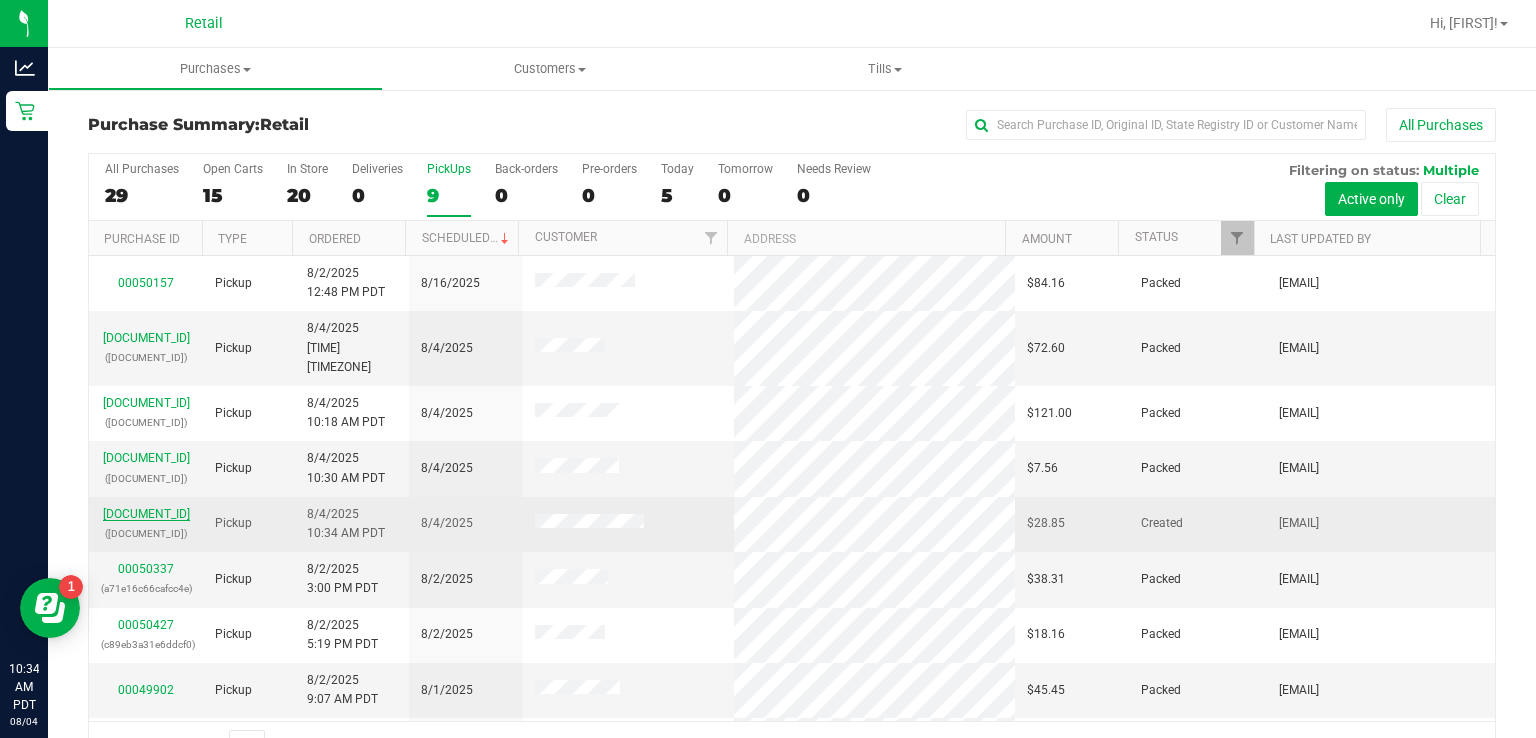 click on "[DOCUMENT_ID]" at bounding box center (146, 514) 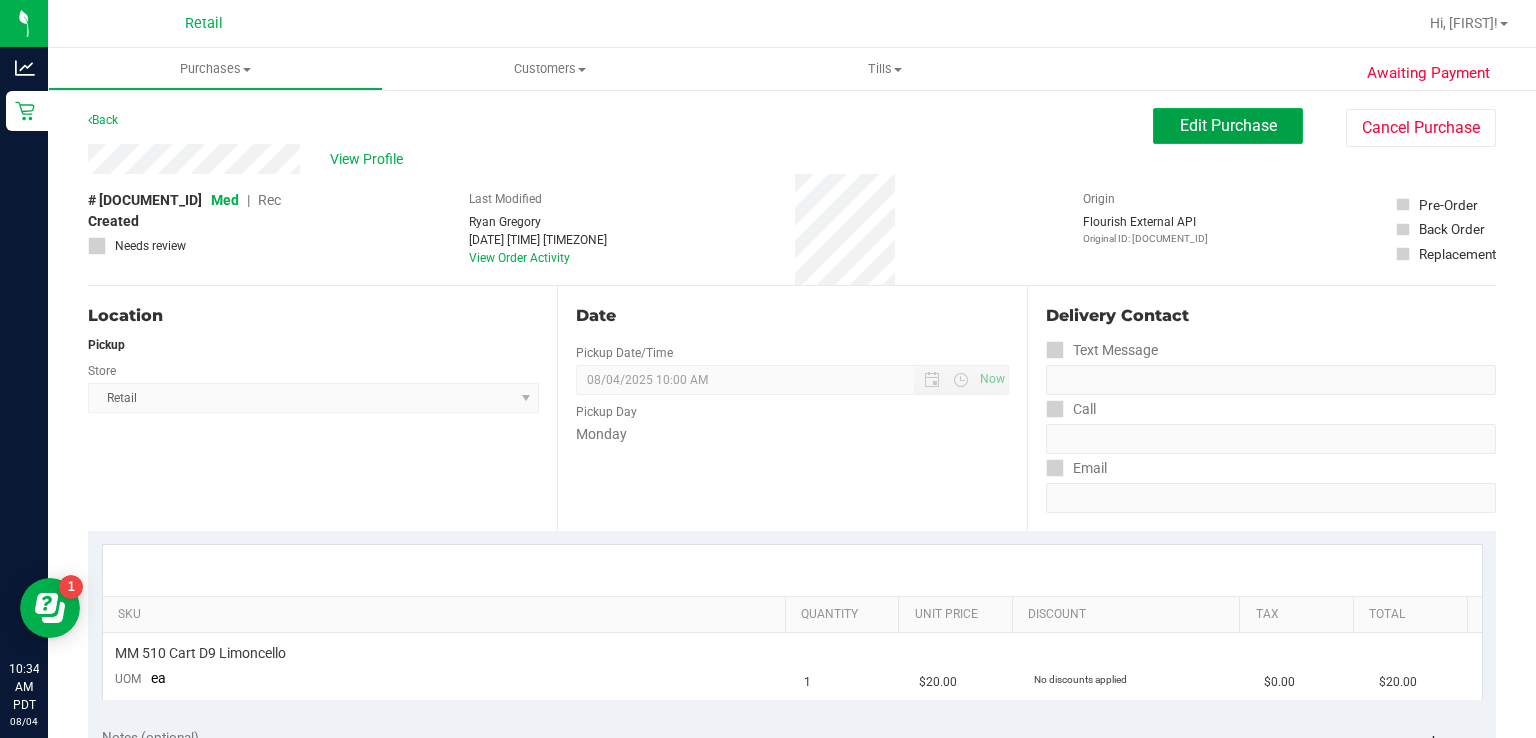 click on "Edit Purchase" at bounding box center [1228, 125] 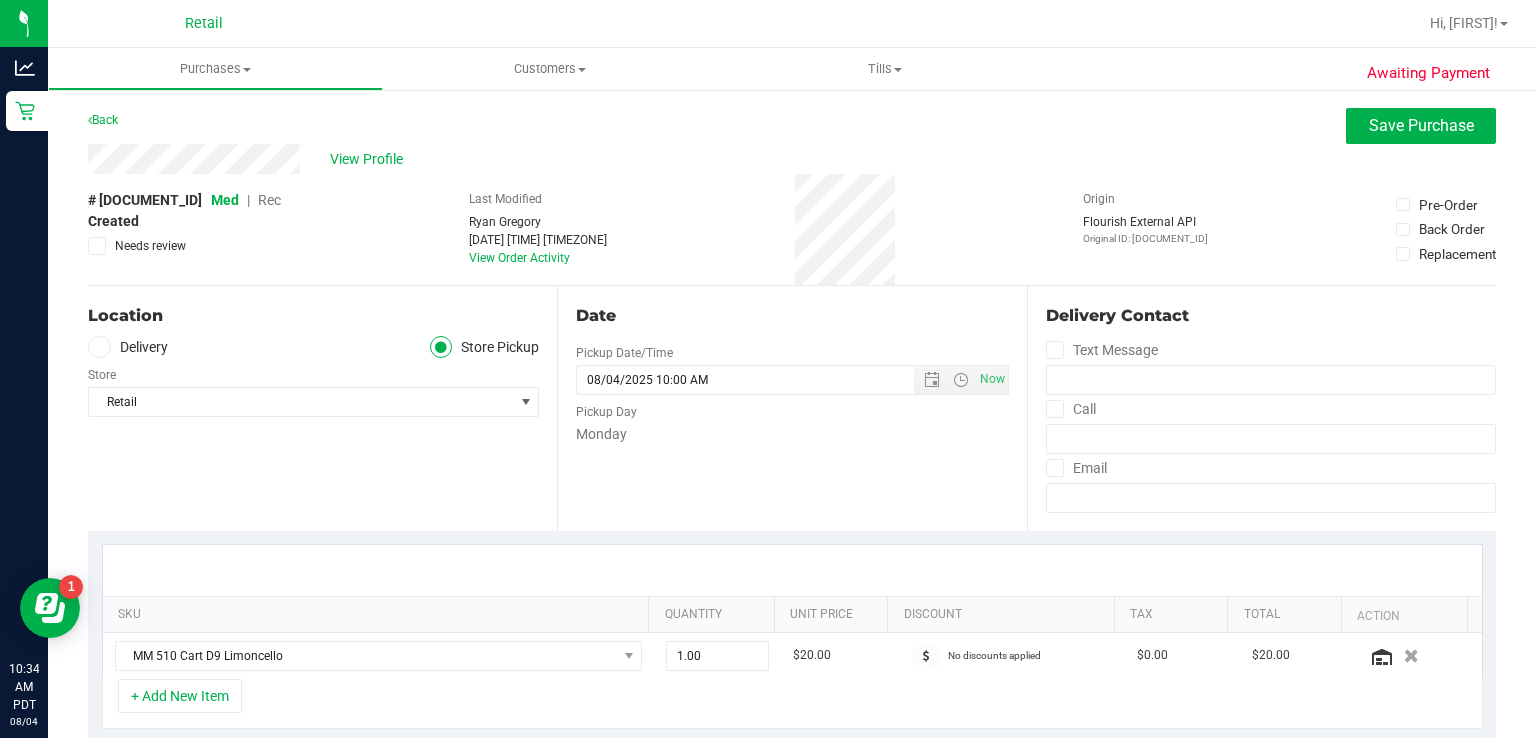 click on "Rec" at bounding box center [269, 200] 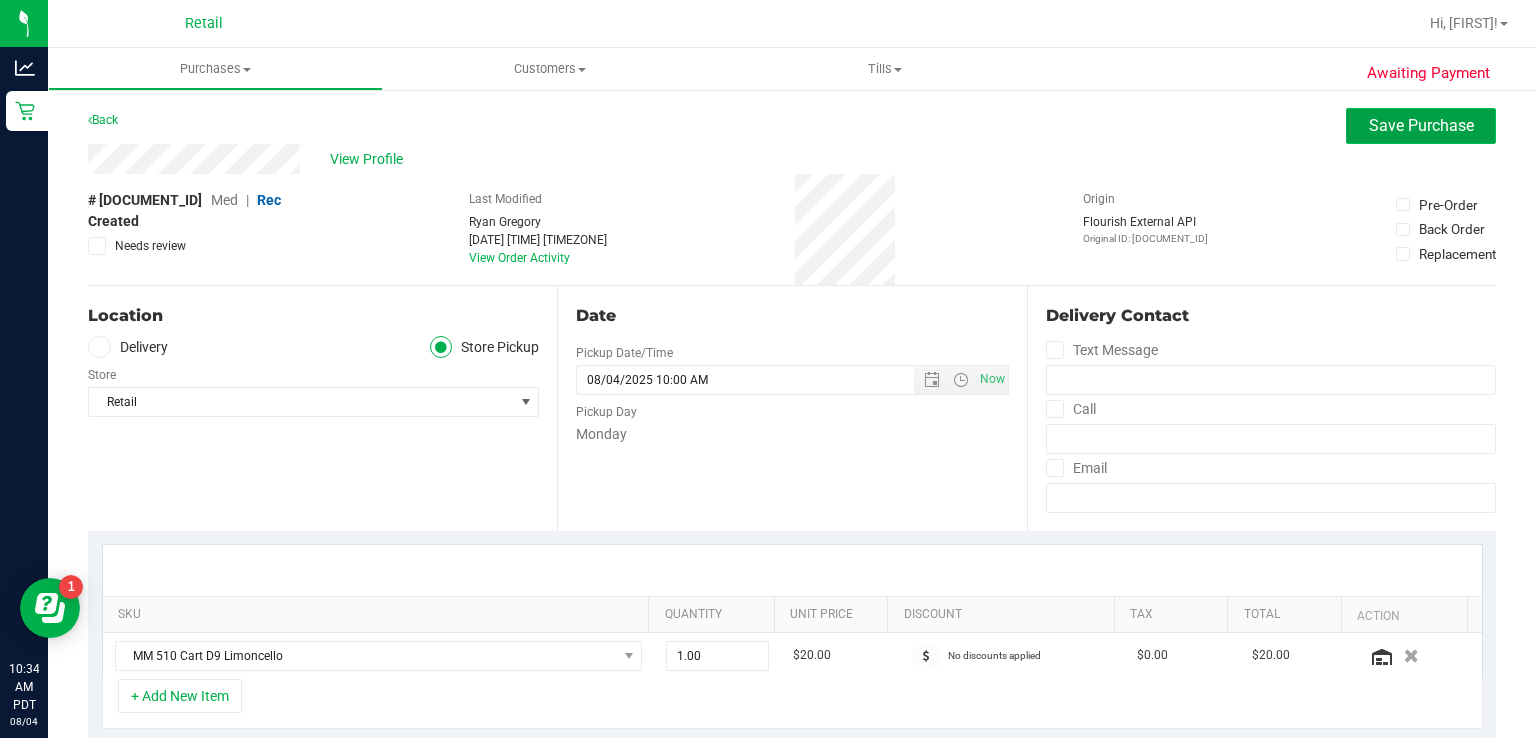 click on "Save Purchase" at bounding box center (1421, 126) 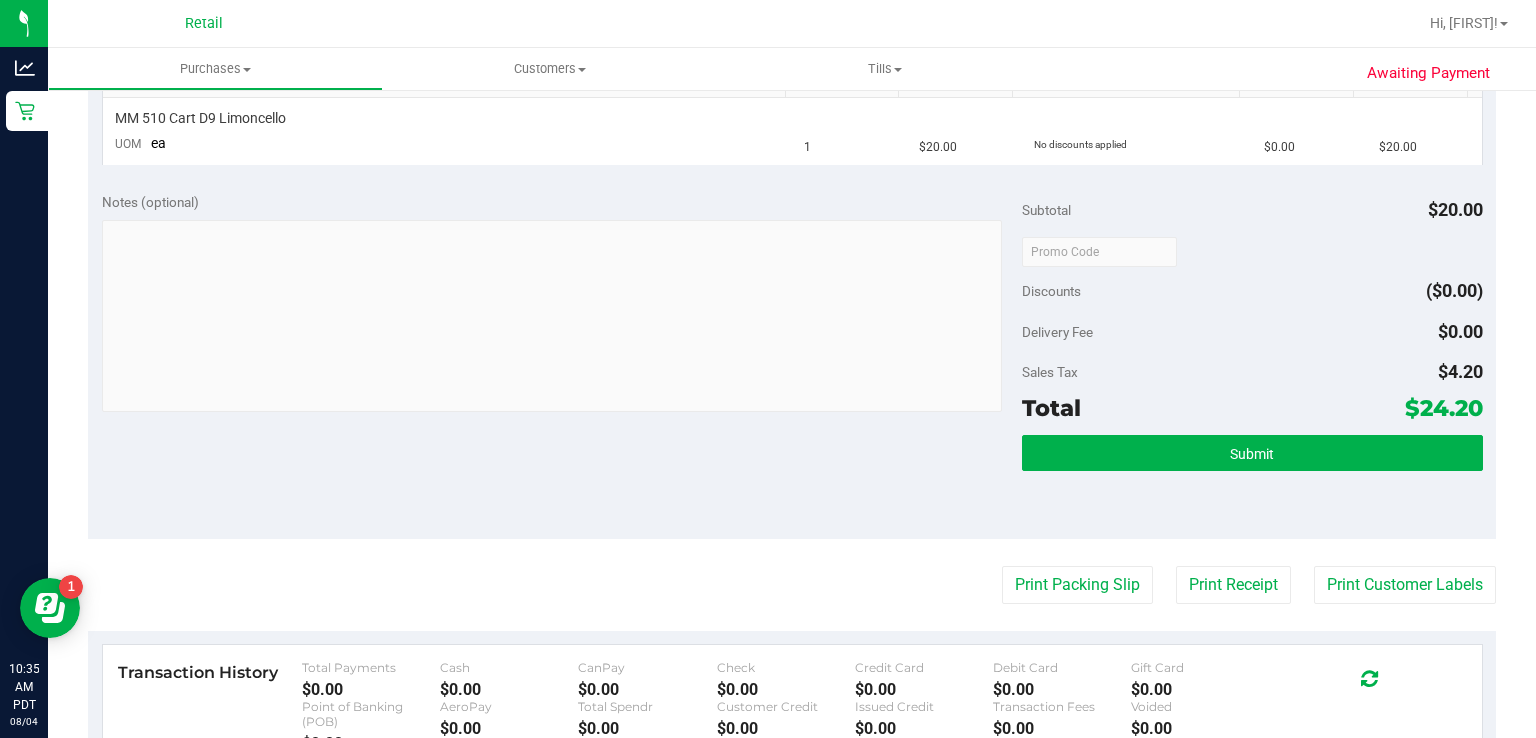 scroll, scrollTop: 536, scrollLeft: 0, axis: vertical 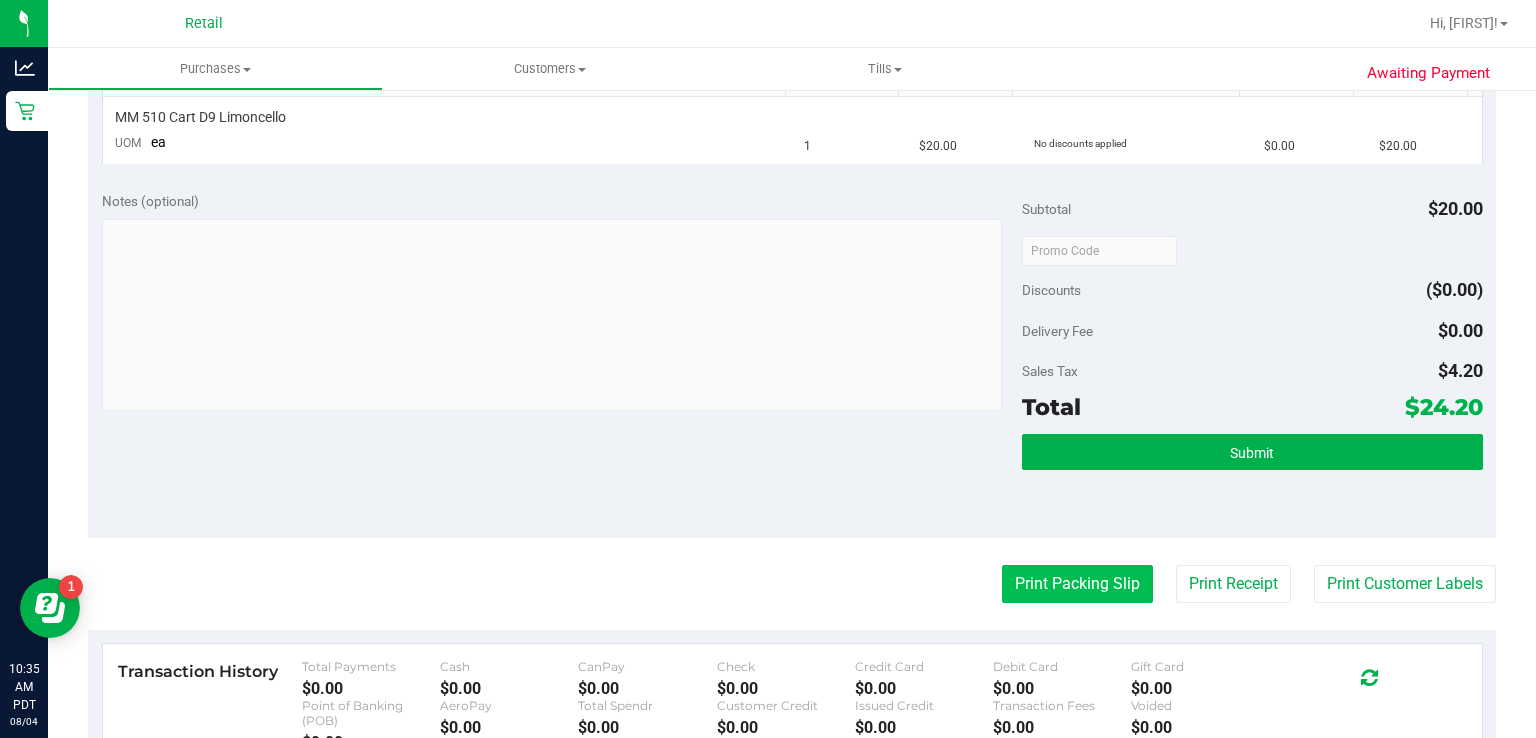 click on "Print Packing Slip" at bounding box center [1077, 584] 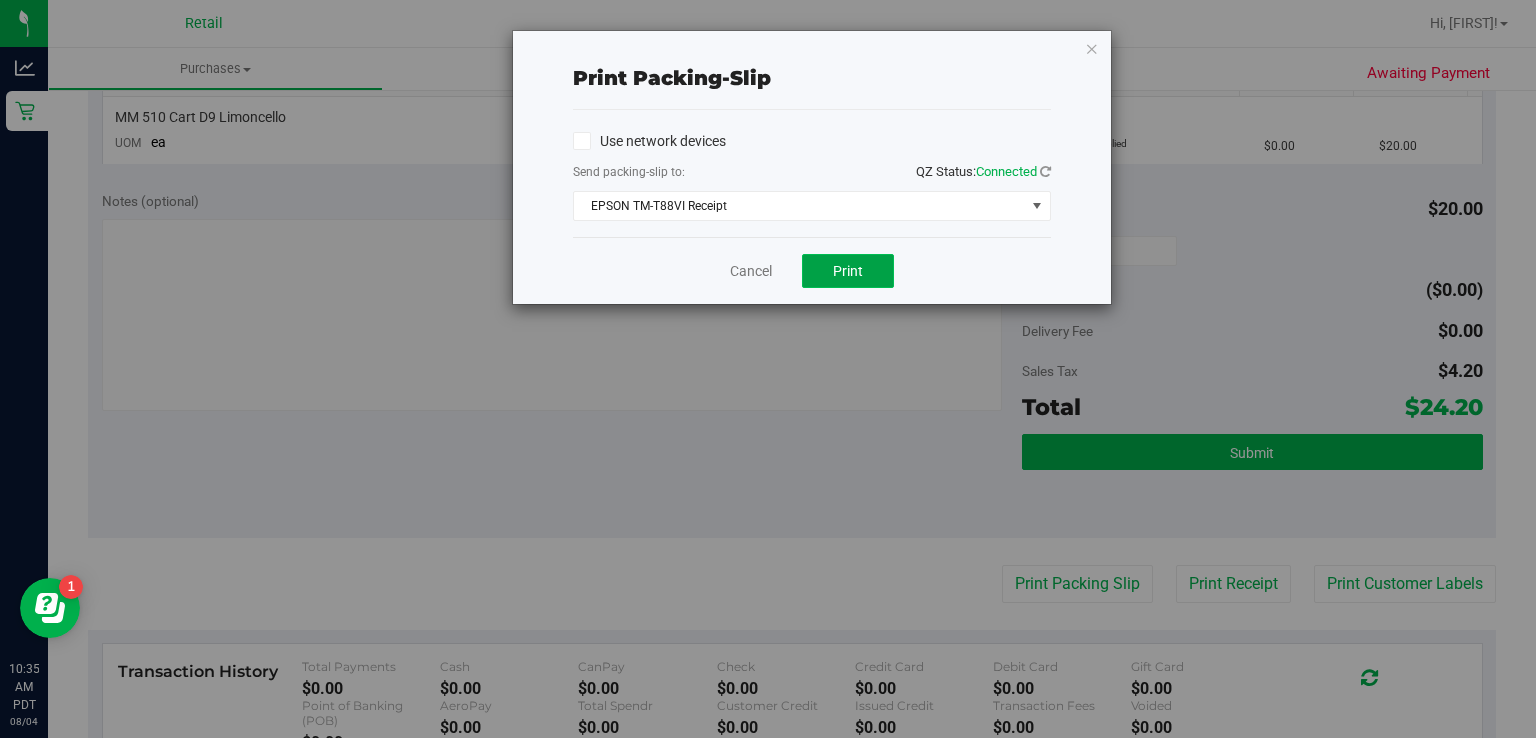 click on "Print" at bounding box center [848, 271] 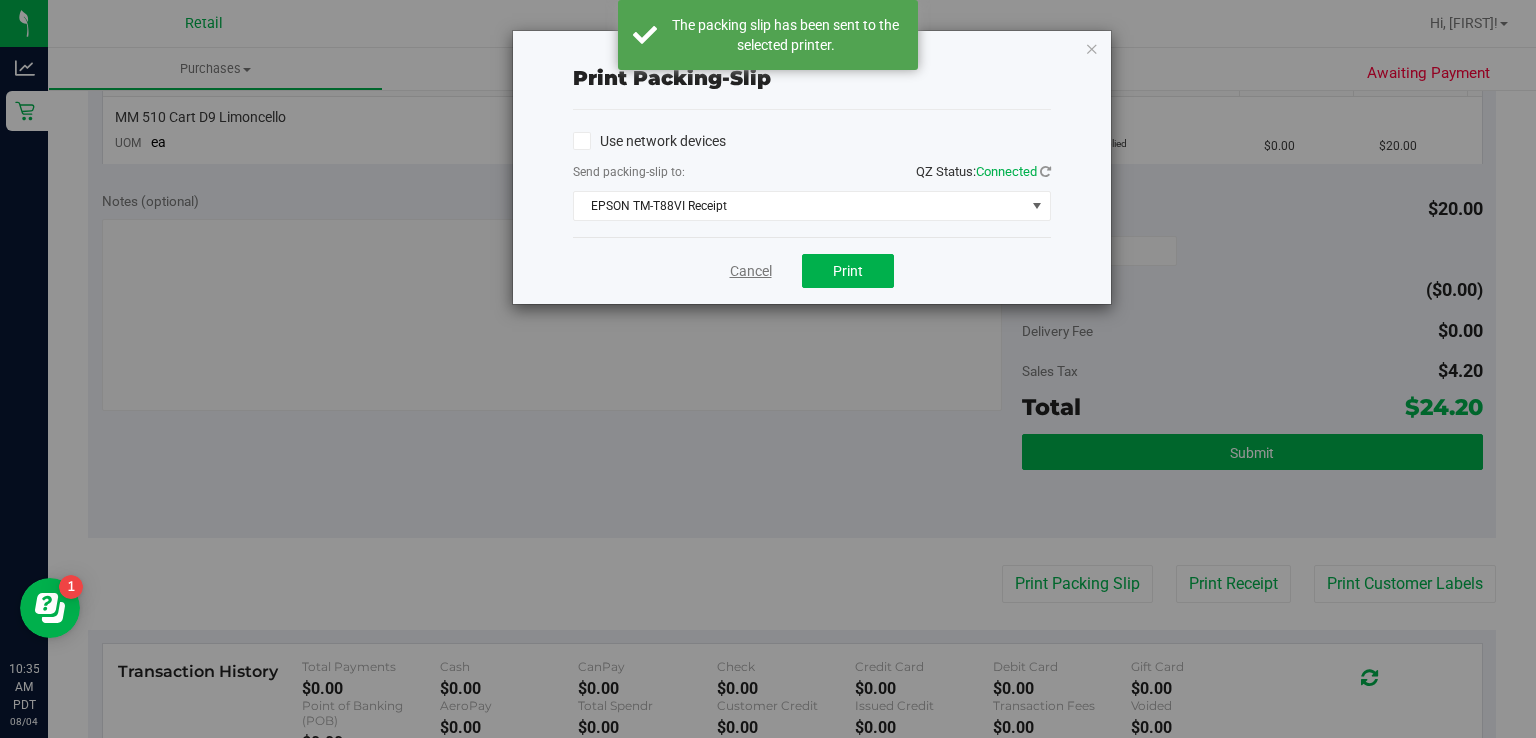 click on "Cancel" at bounding box center (751, 271) 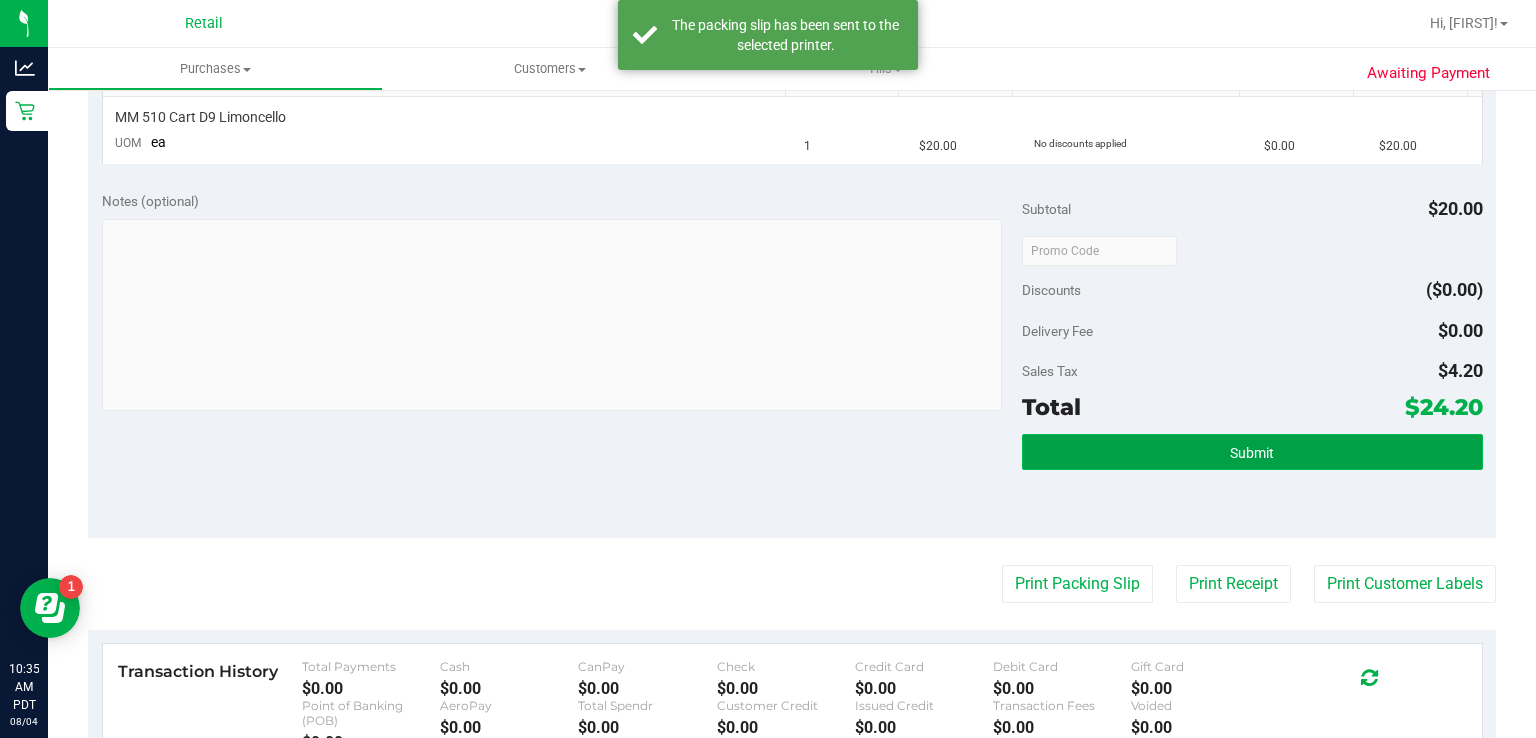 click on "Submit" at bounding box center [1252, 452] 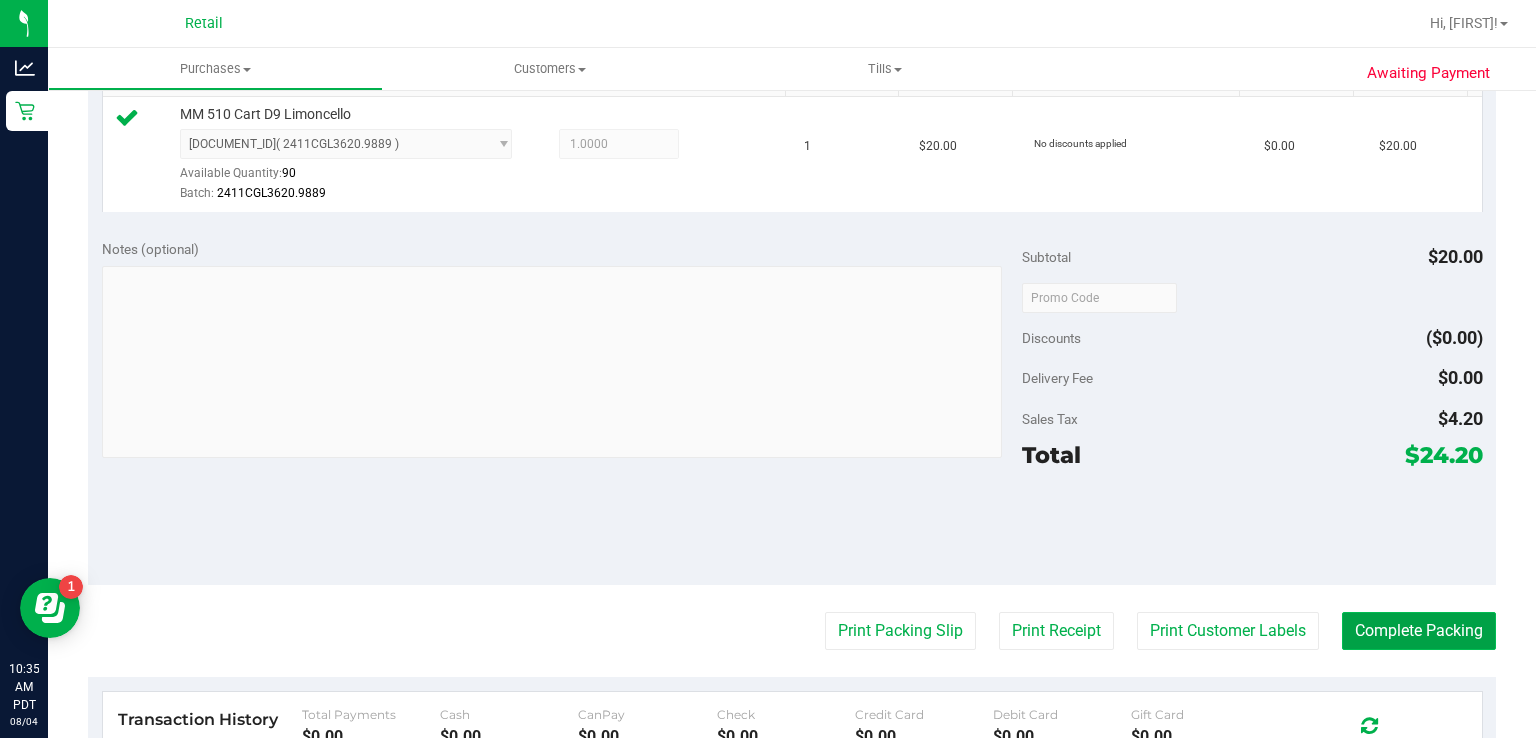 click on "Complete Packing" at bounding box center [1419, 631] 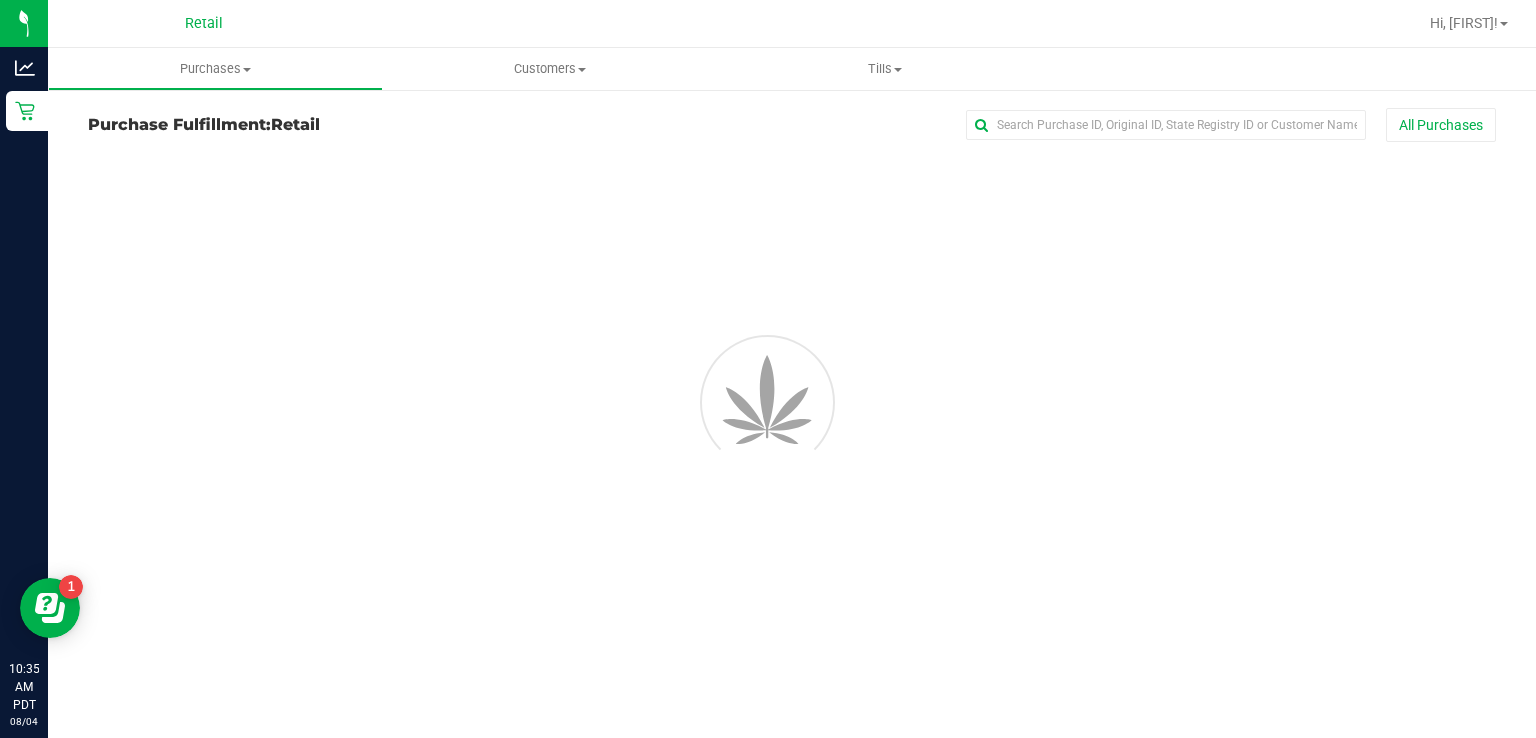 scroll, scrollTop: 0, scrollLeft: 0, axis: both 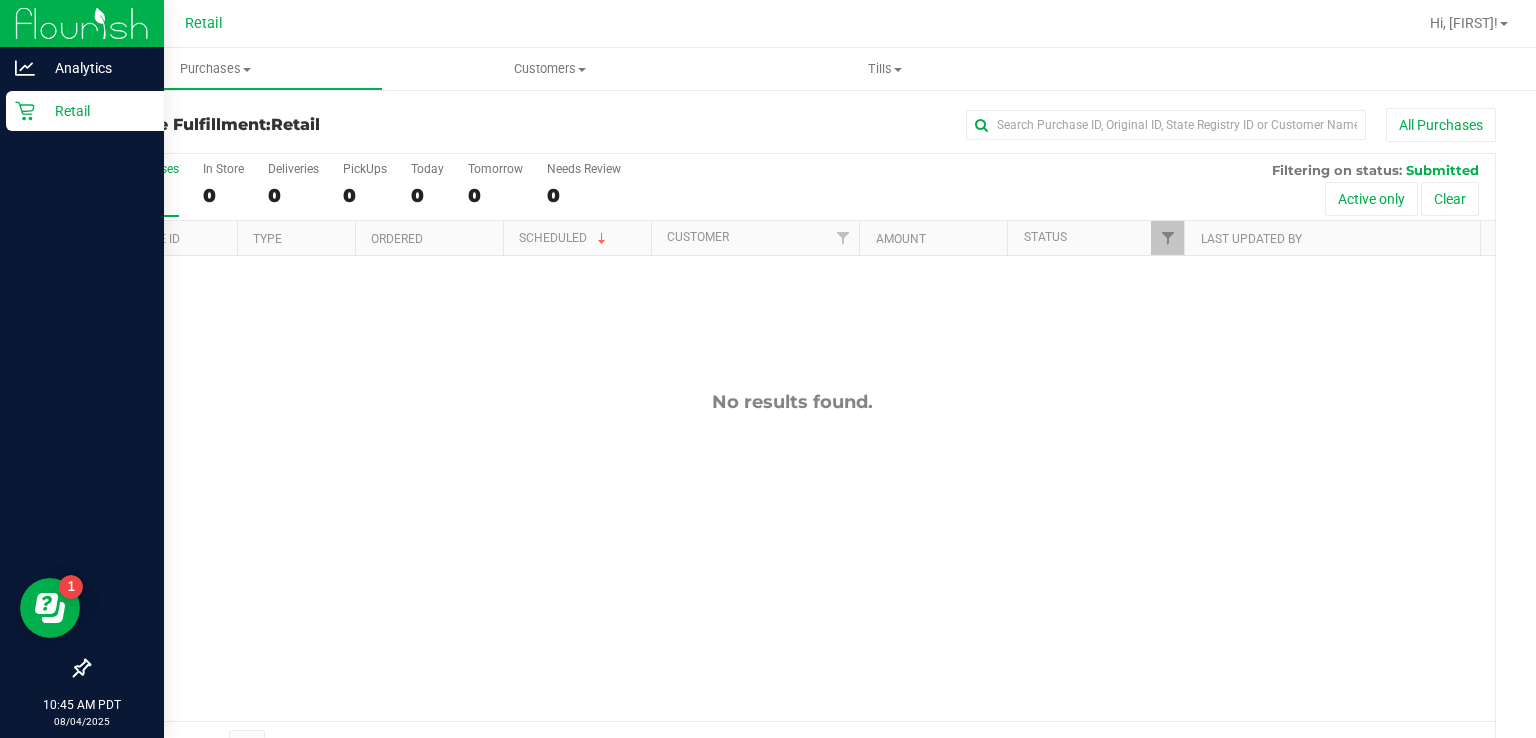 click on "Retail" at bounding box center [85, 111] 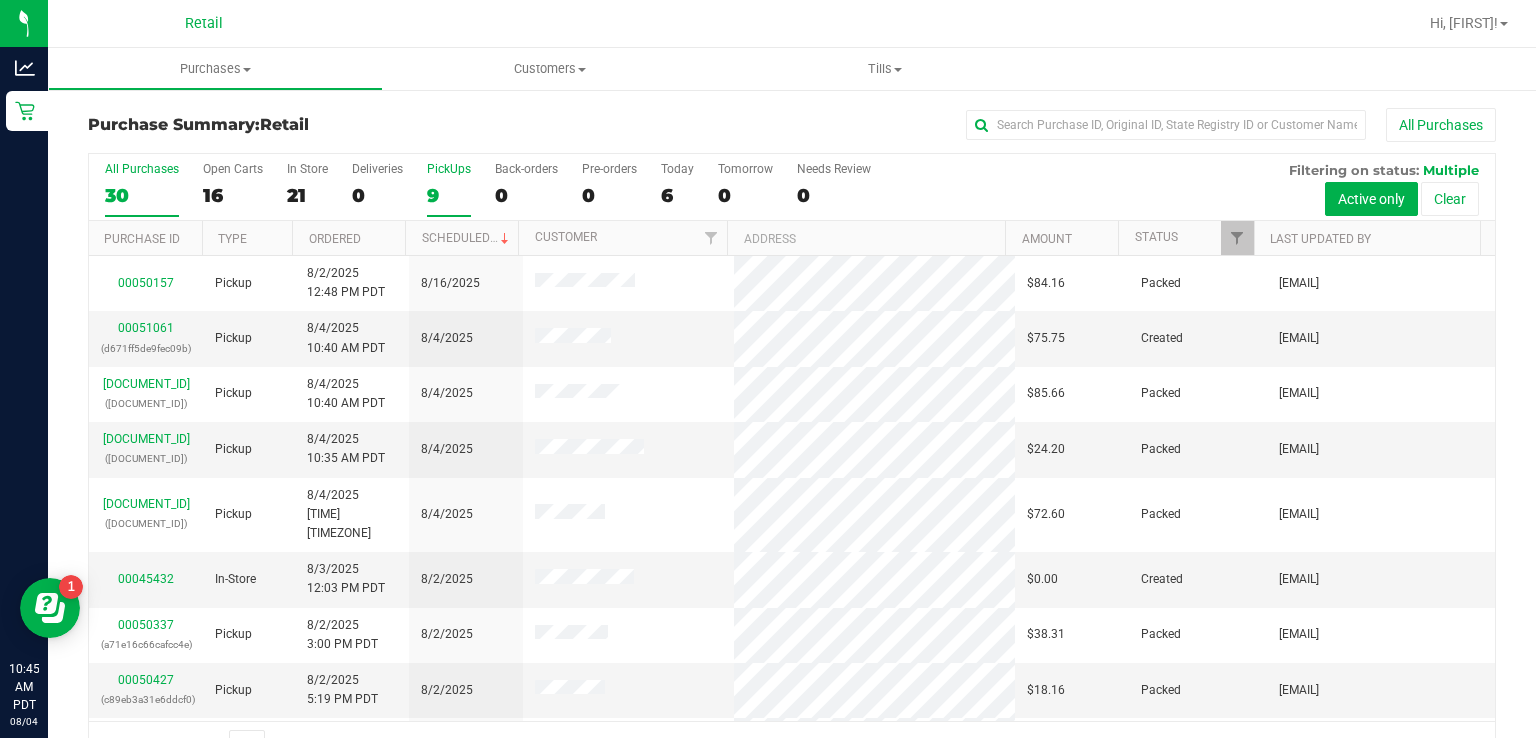 click on "PickUps" at bounding box center [449, 169] 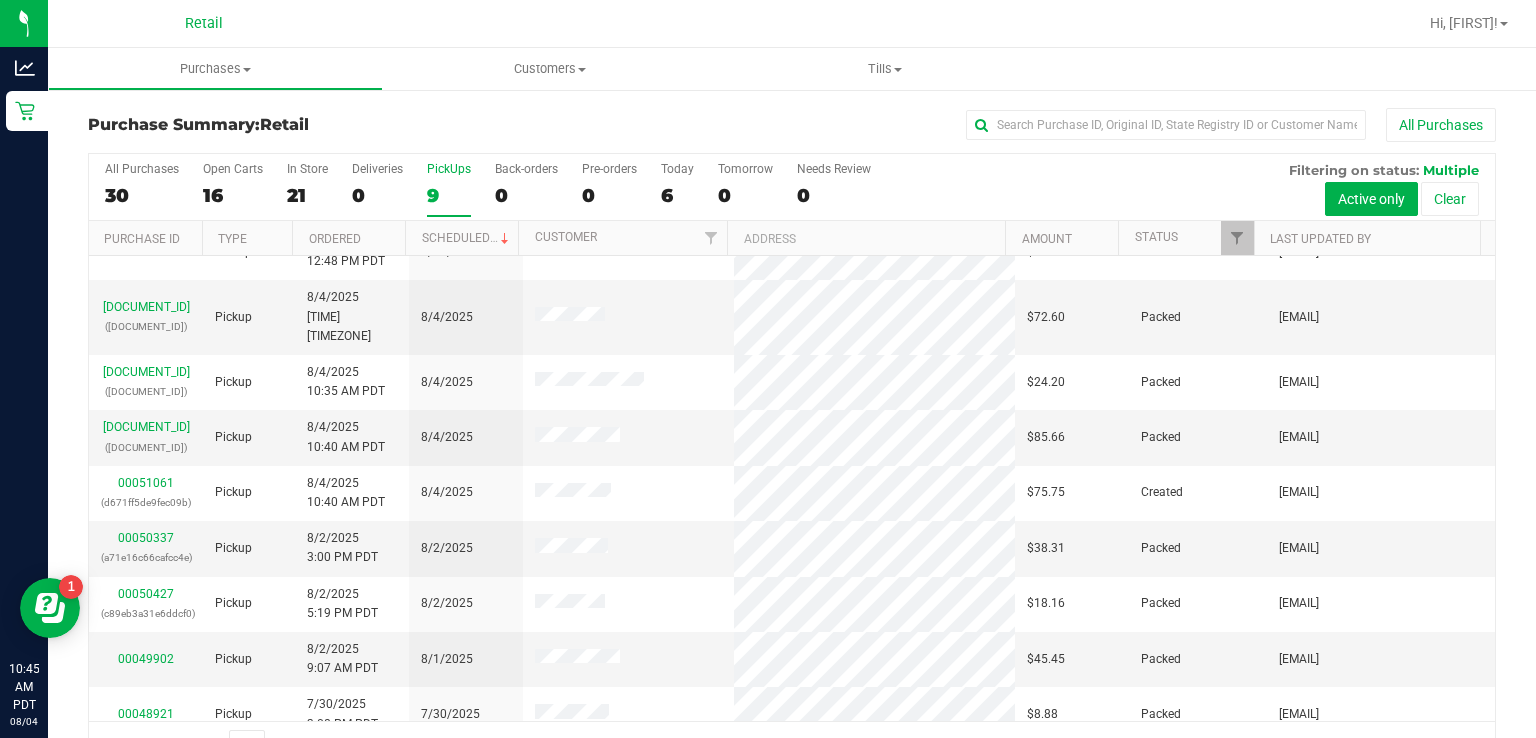 scroll, scrollTop: 0, scrollLeft: 0, axis: both 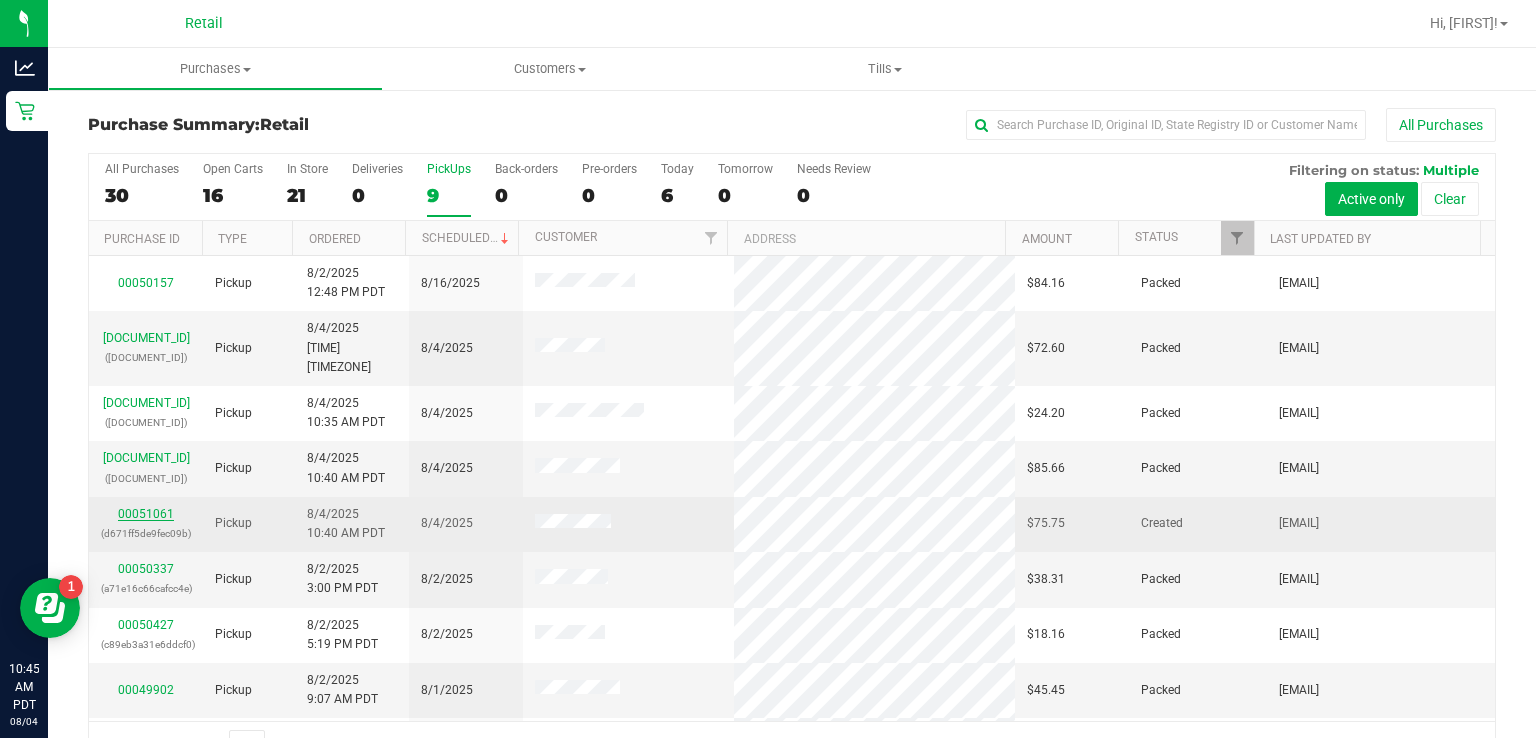 click on "00051061" at bounding box center (146, 514) 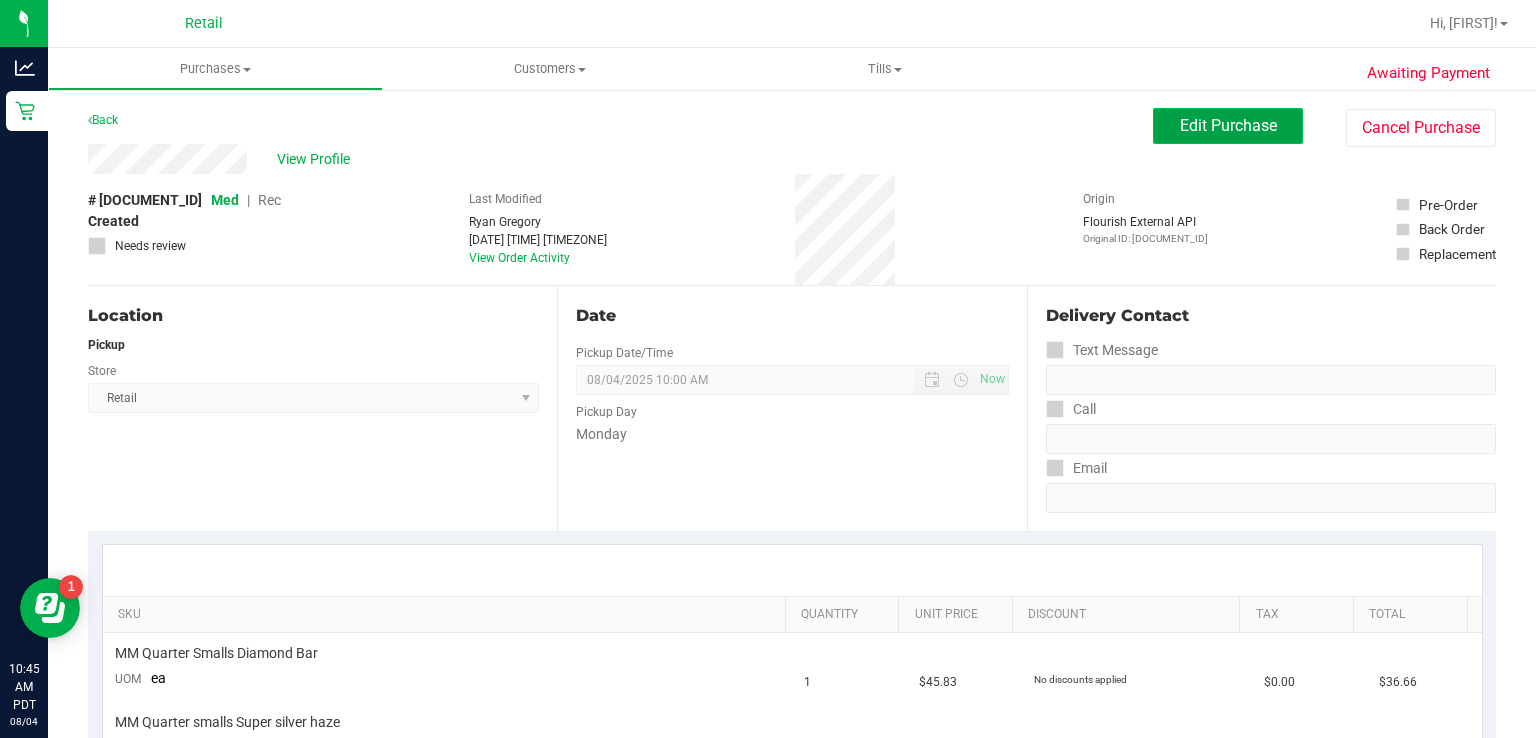 click on "Edit Purchase" at bounding box center [1228, 125] 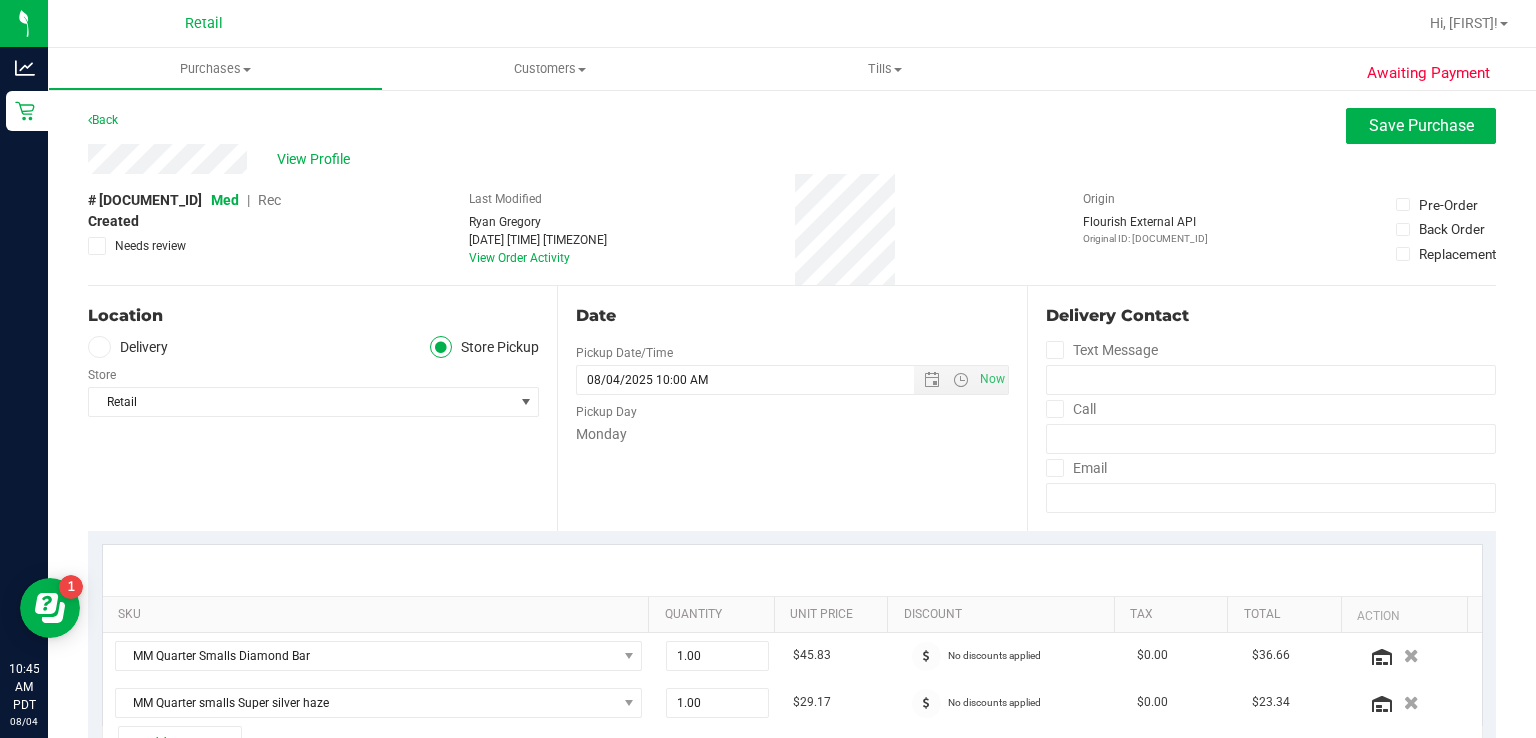 click on "Rec" at bounding box center (269, 200) 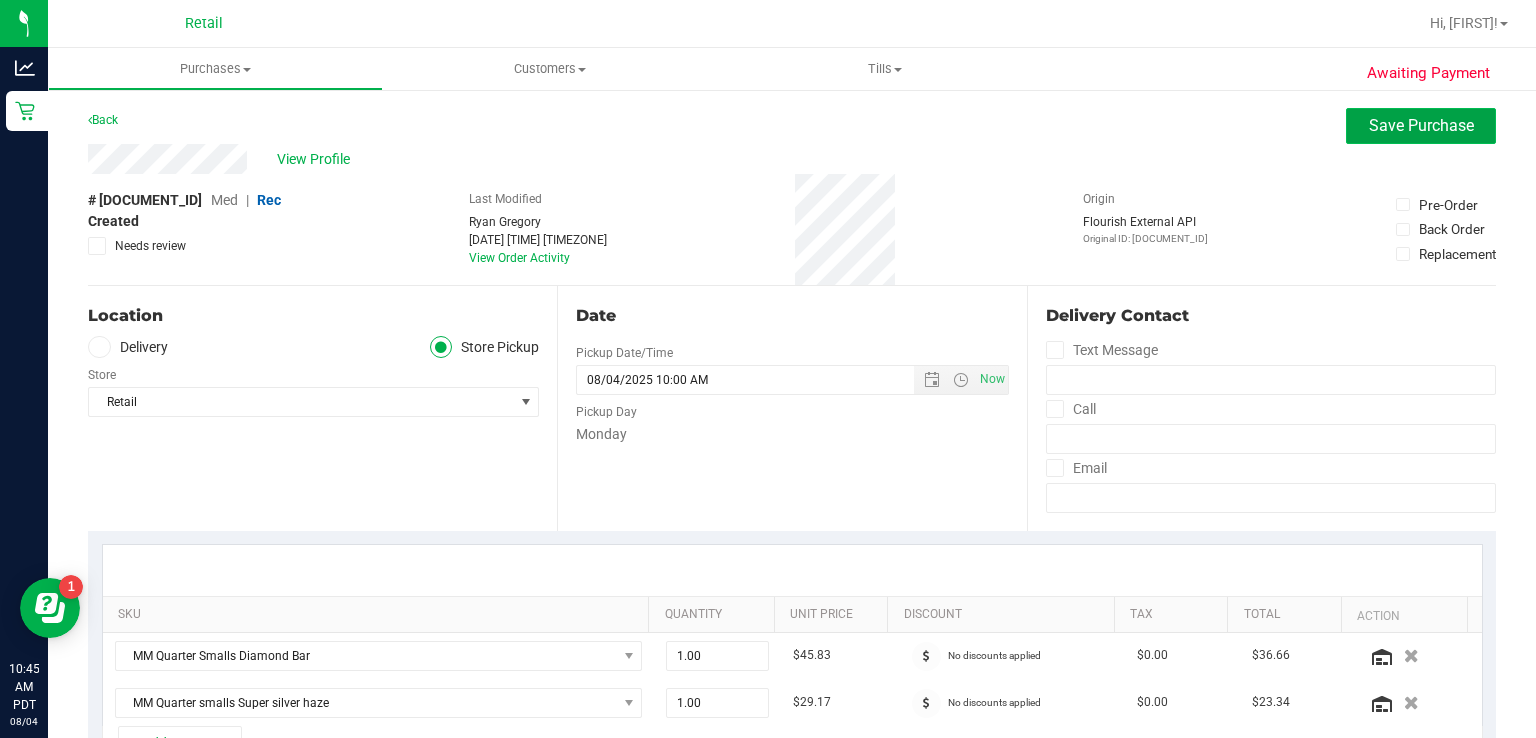 click on "Save Purchase" at bounding box center [1421, 125] 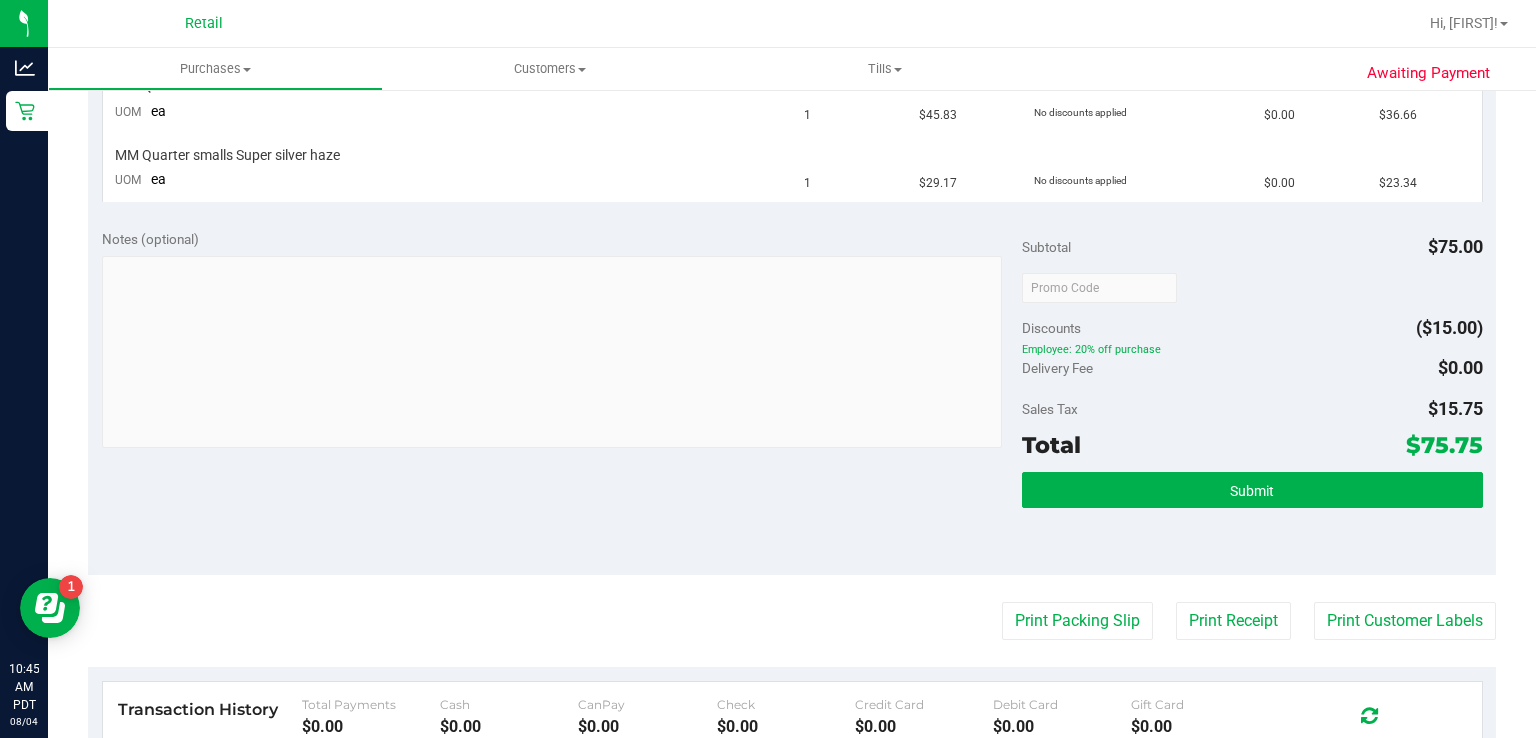 scroll, scrollTop: 568, scrollLeft: 0, axis: vertical 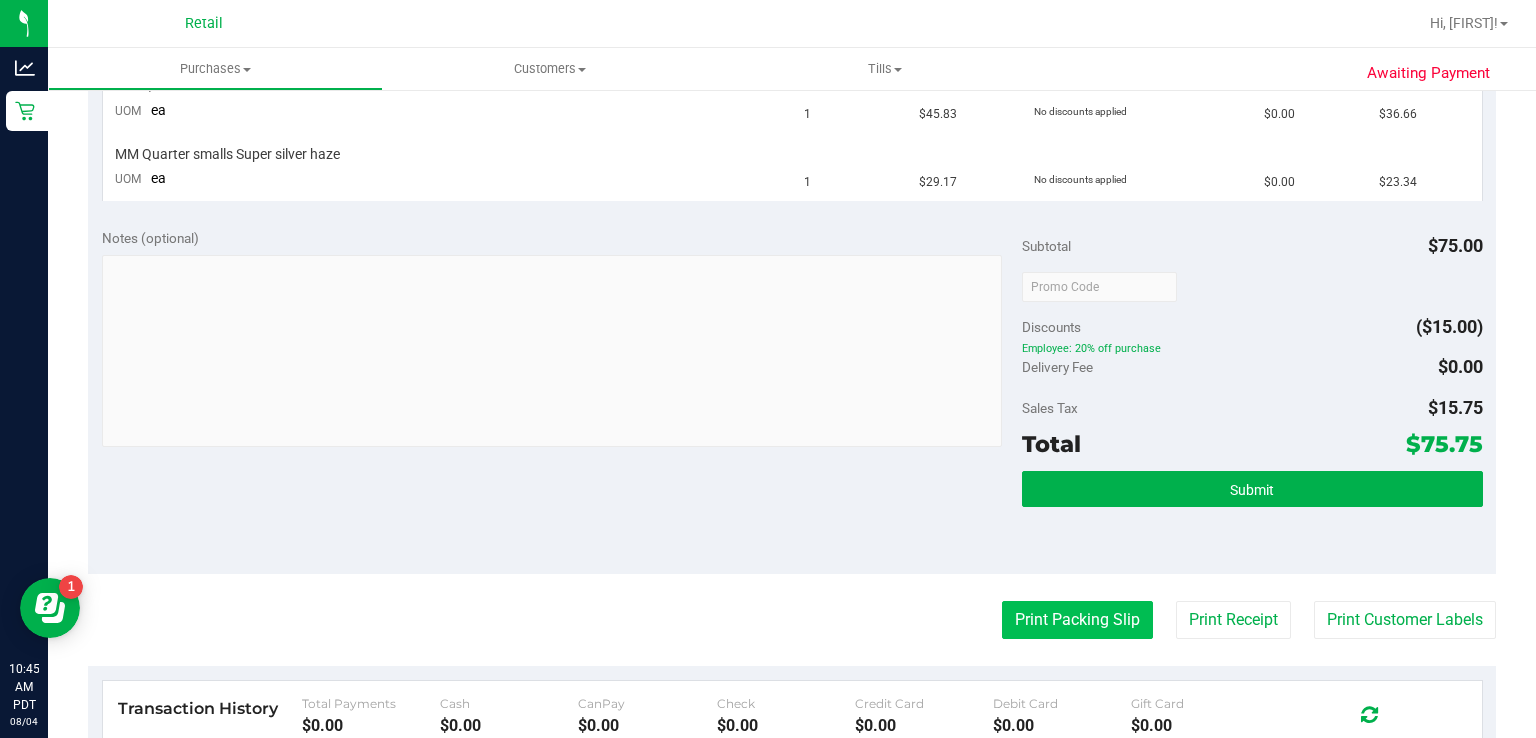 click on "Print Packing Slip" at bounding box center (1077, 620) 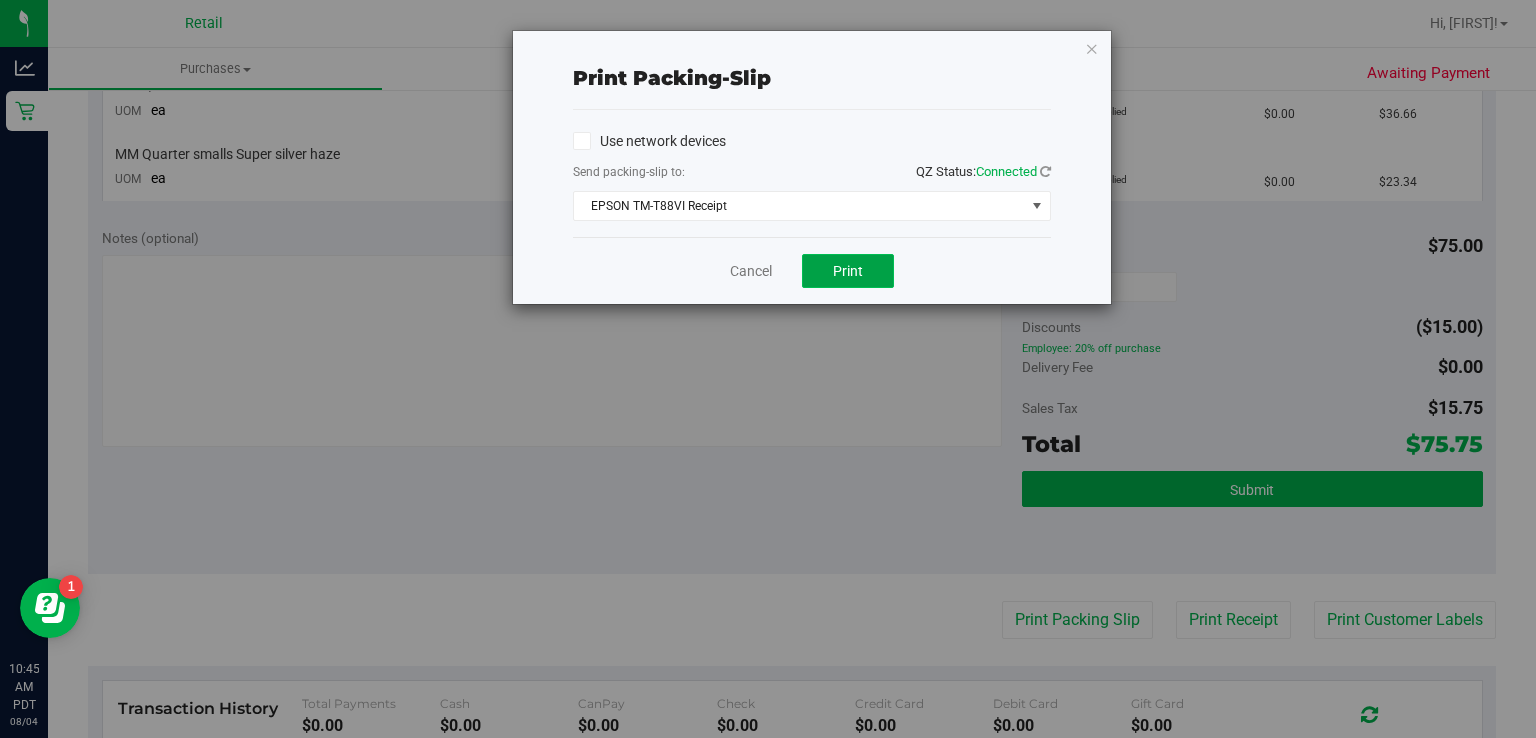 click on "Print" at bounding box center (848, 271) 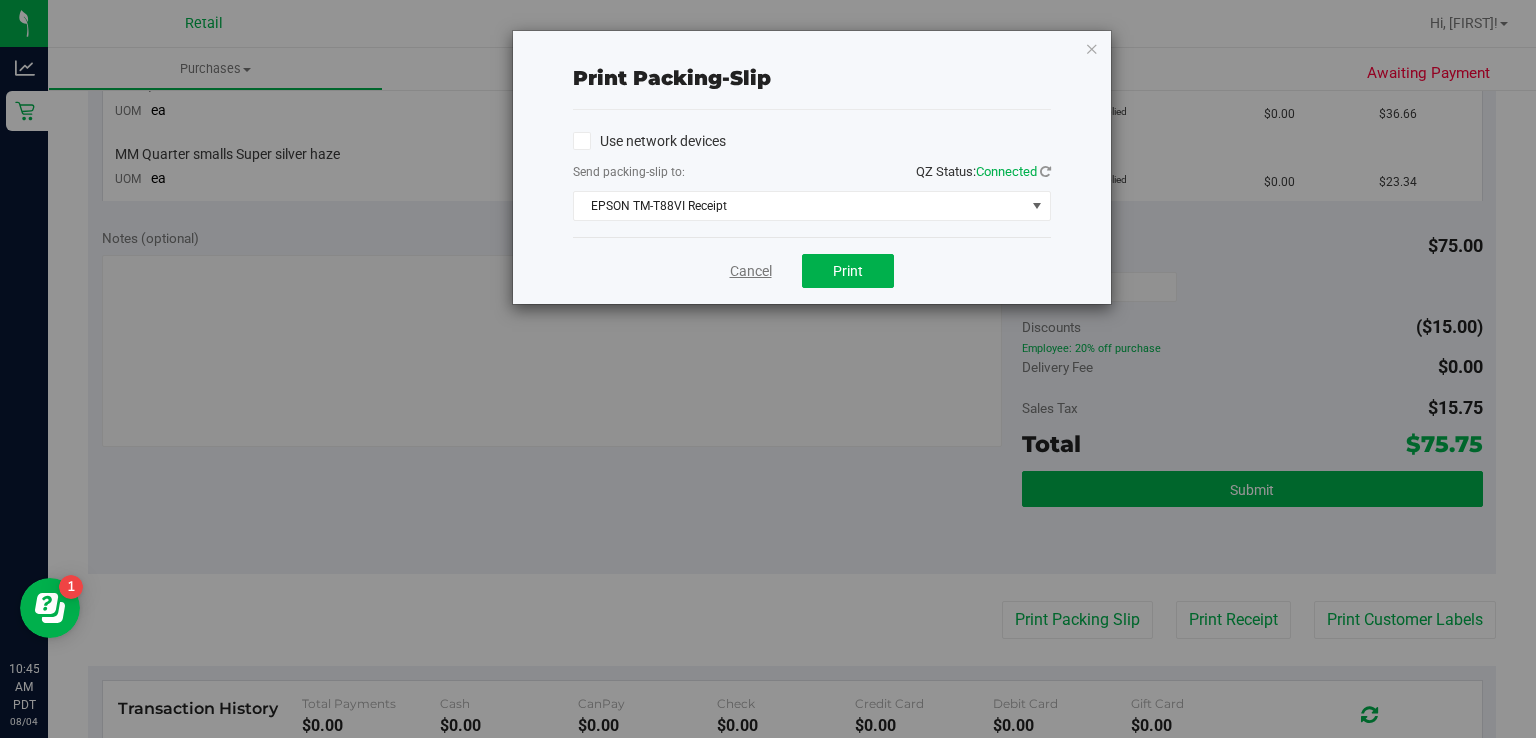 click on "Cancel" at bounding box center (751, 271) 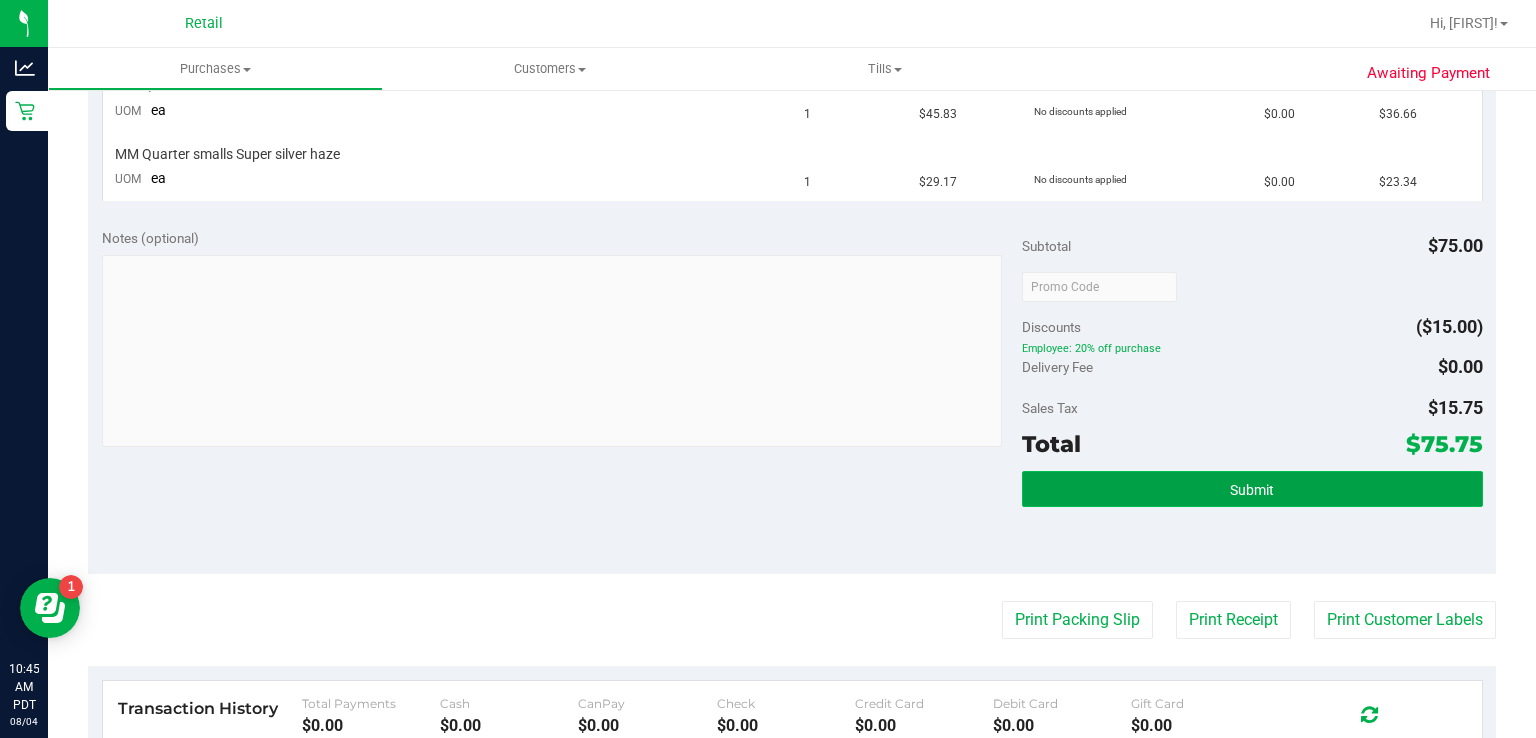 click on "Submit" at bounding box center [1252, 489] 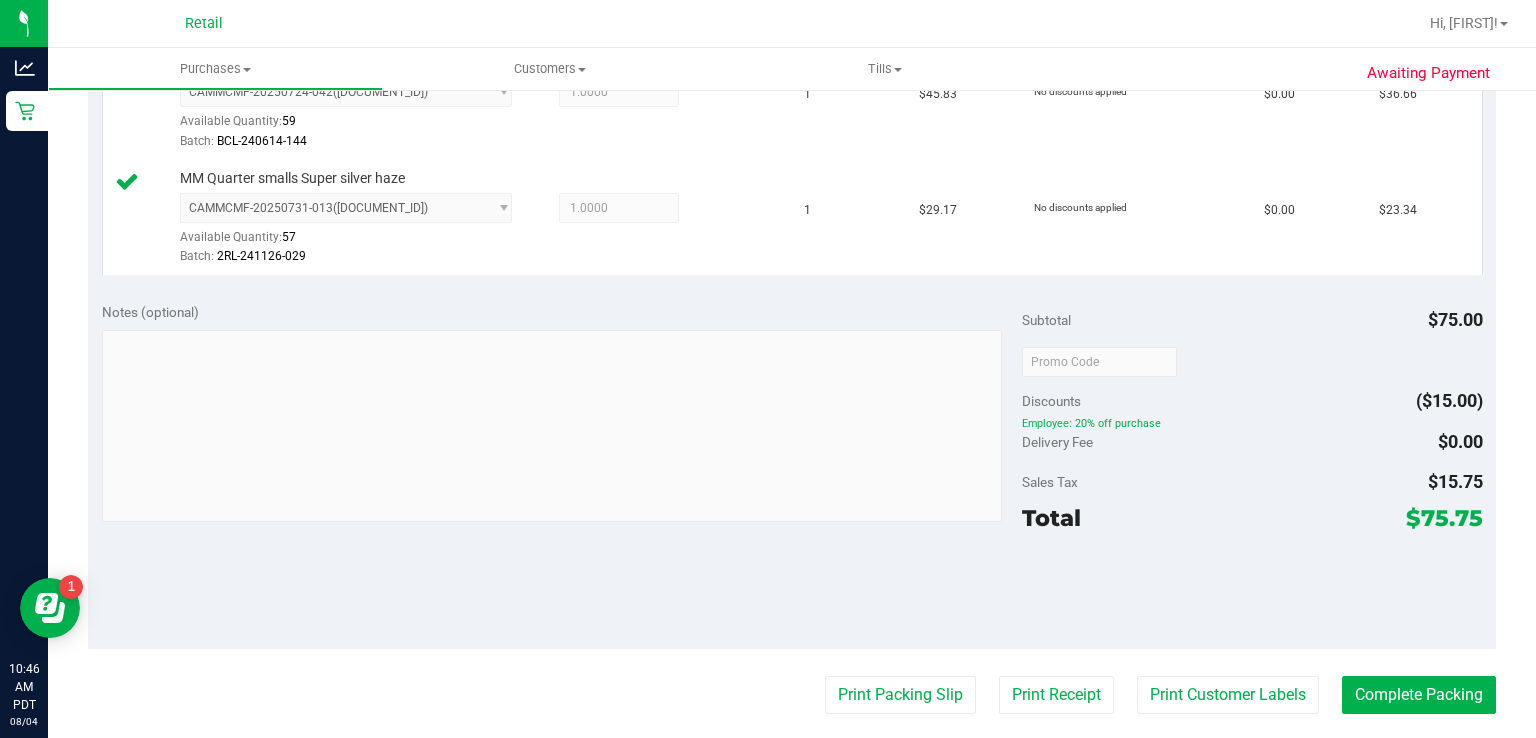 scroll, scrollTop: 591, scrollLeft: 0, axis: vertical 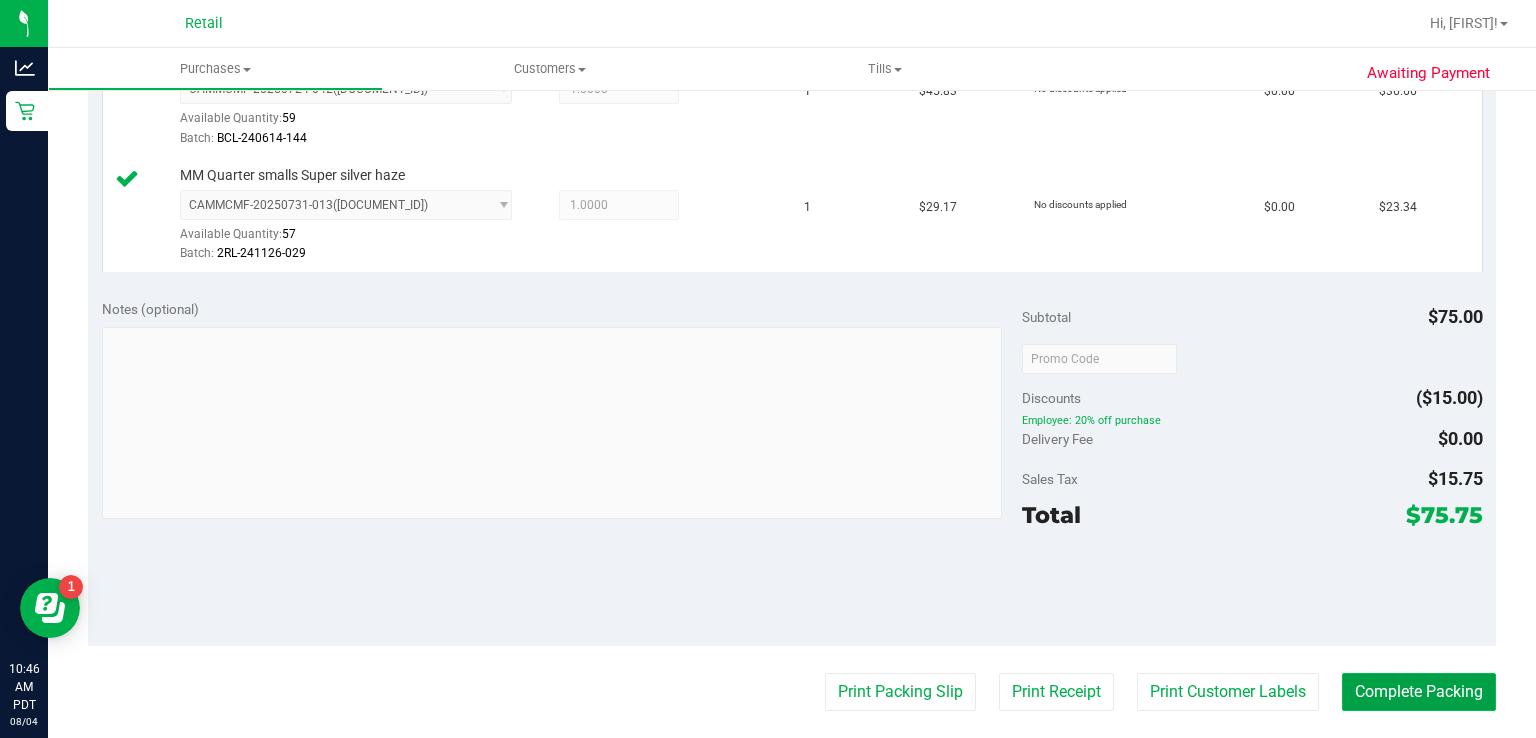click on "Complete Packing" at bounding box center [1419, 692] 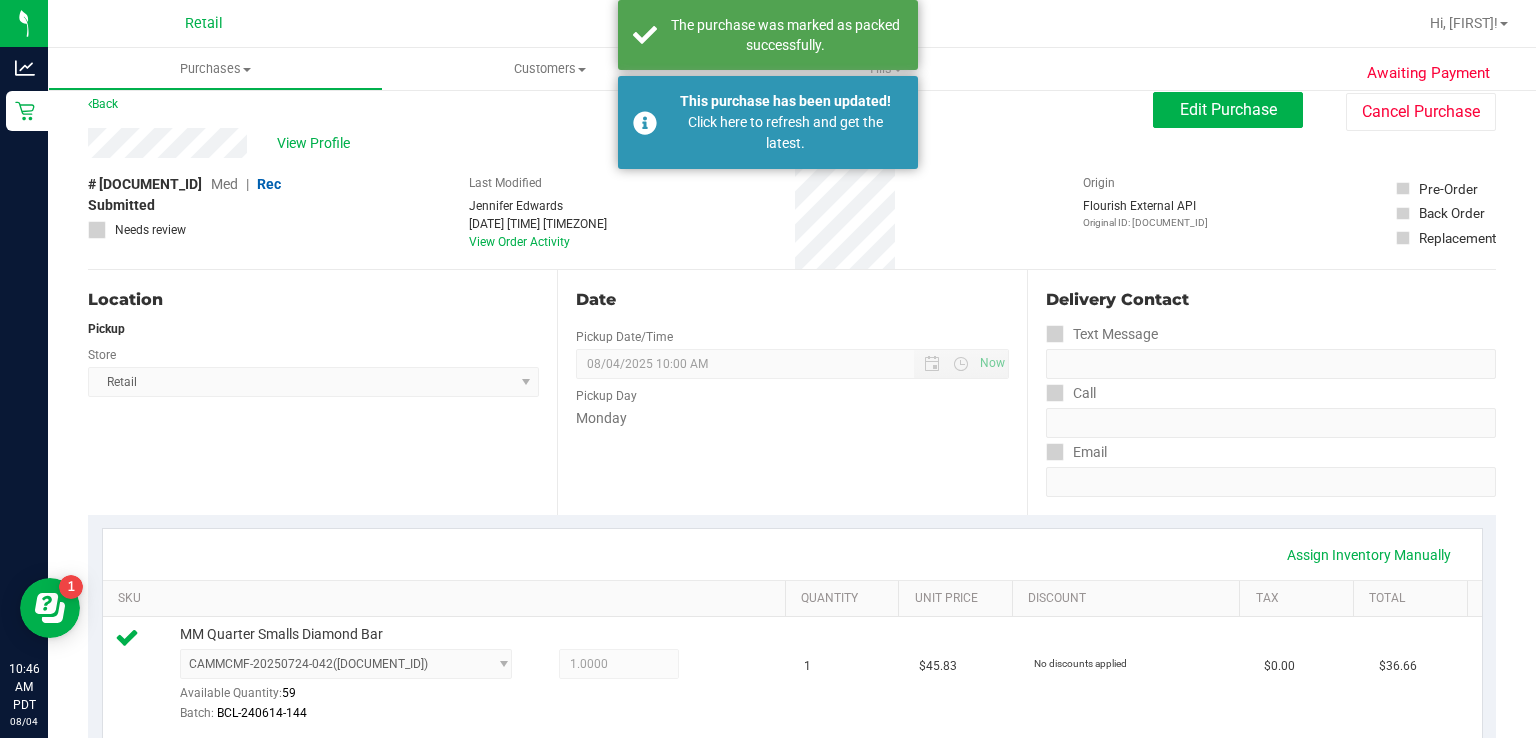 scroll, scrollTop: 0, scrollLeft: 0, axis: both 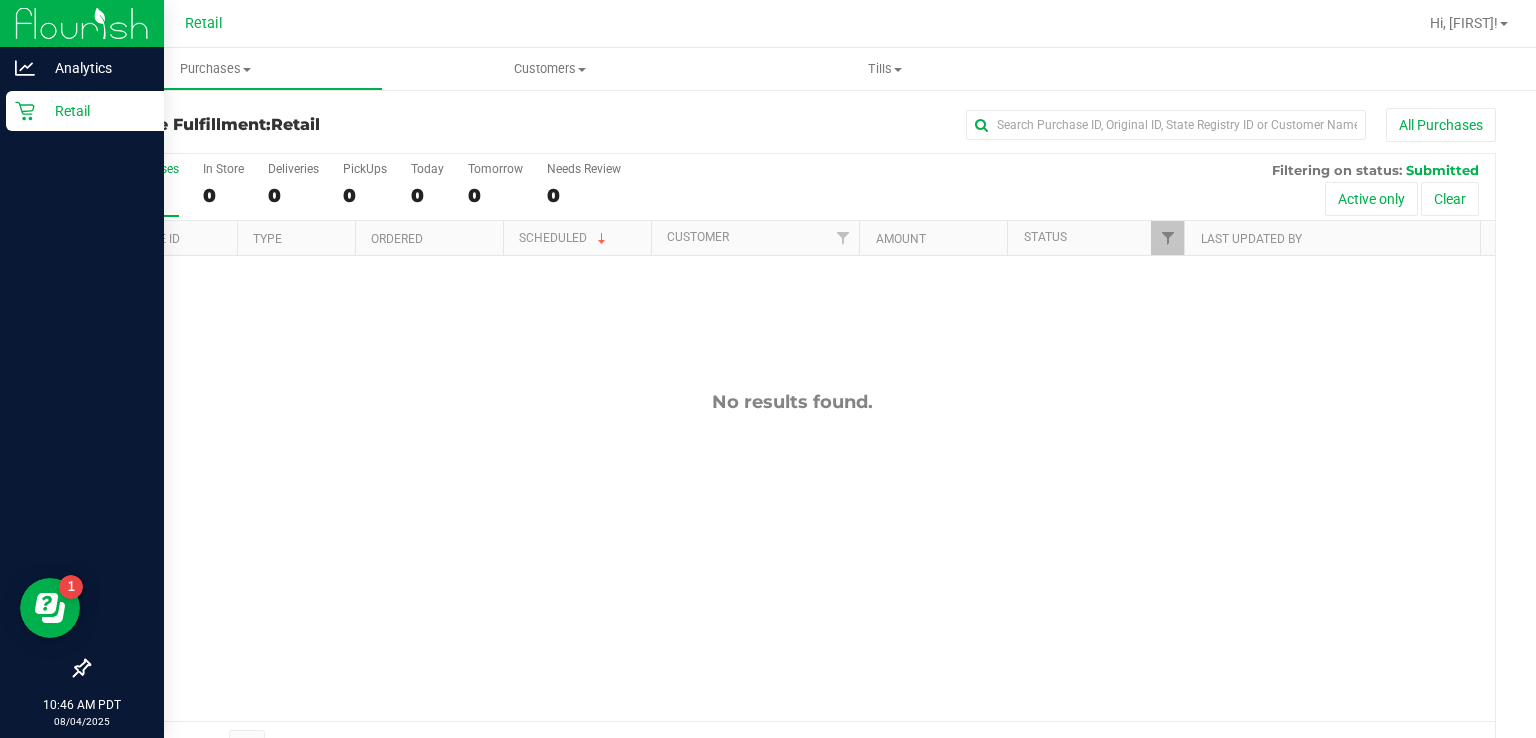 click 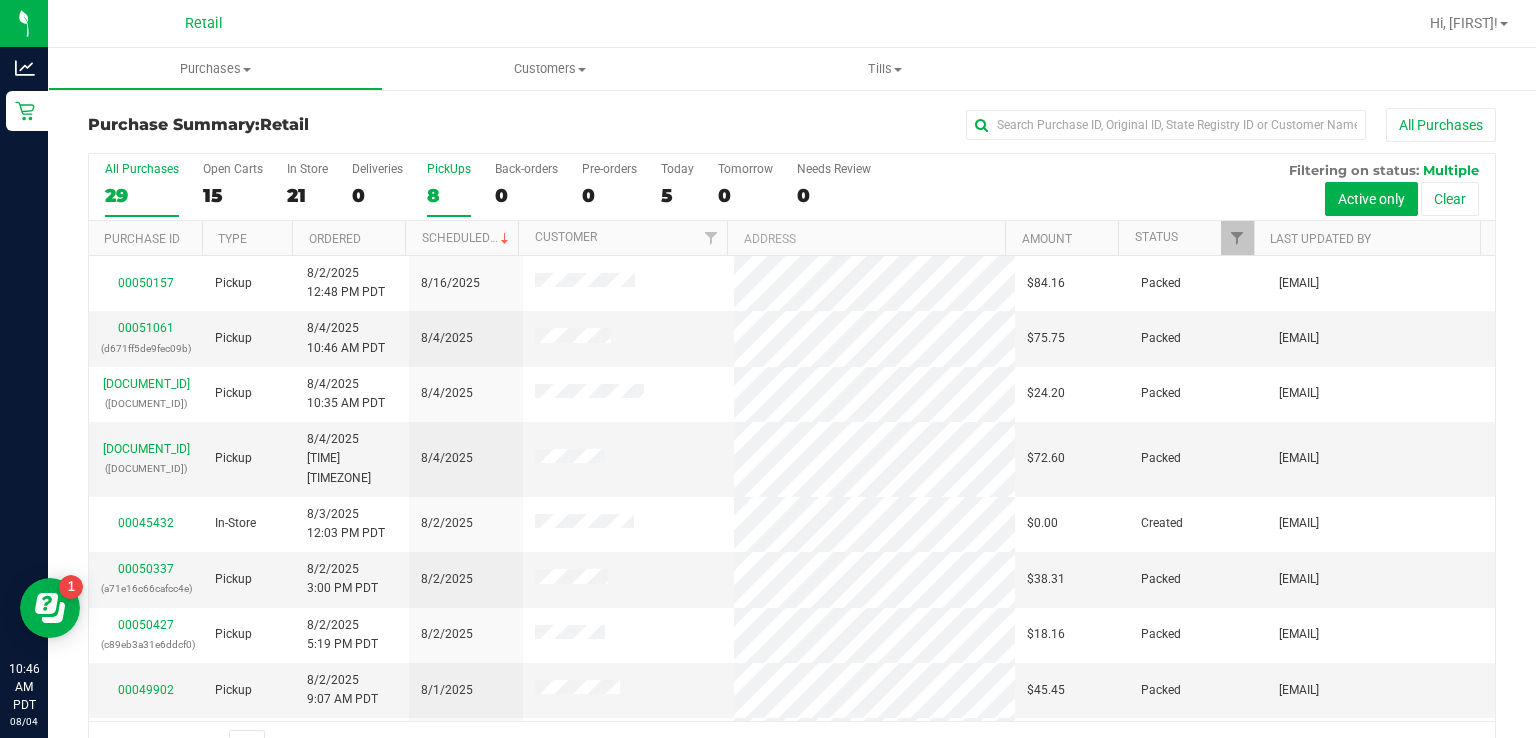 click on "PickUps" at bounding box center (449, 169) 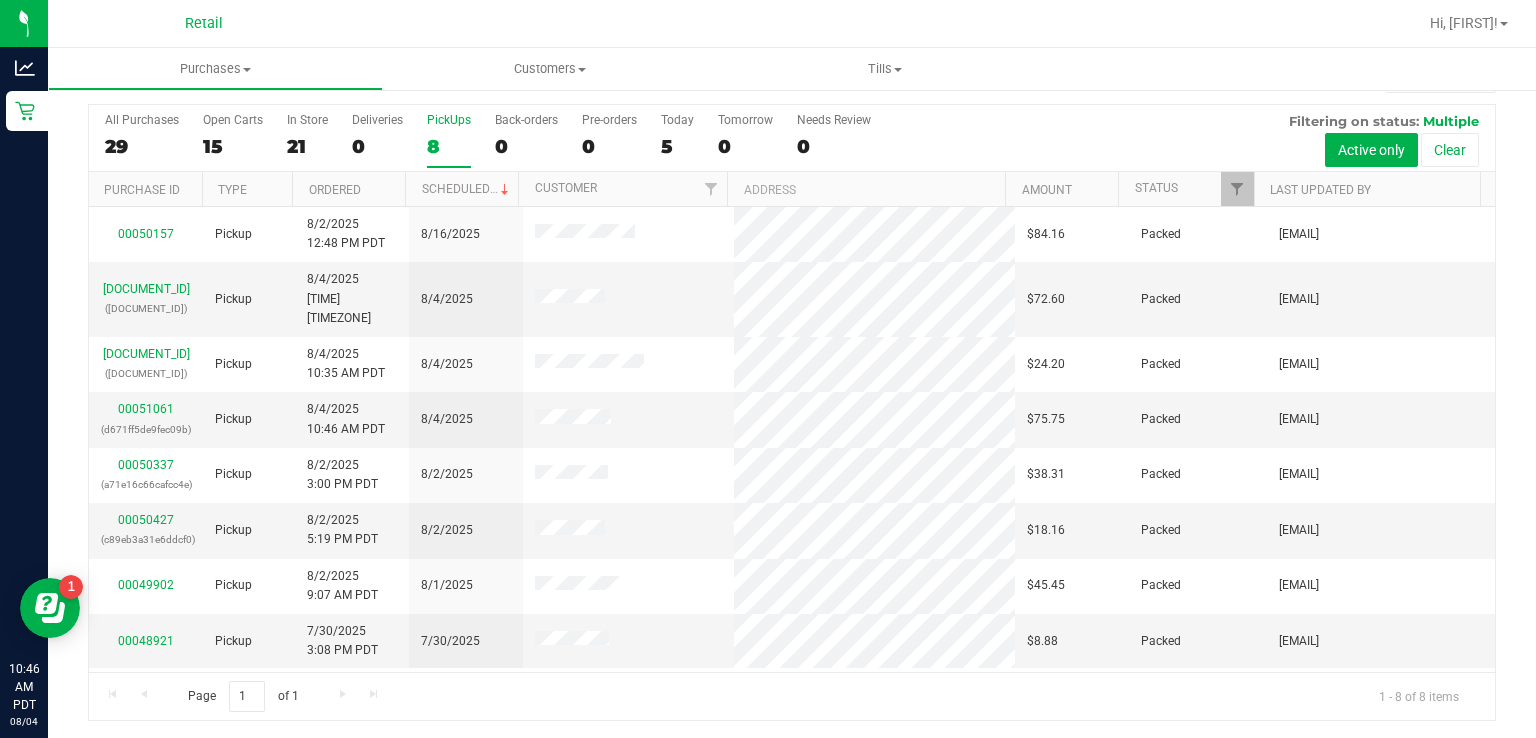 scroll, scrollTop: 0, scrollLeft: 0, axis: both 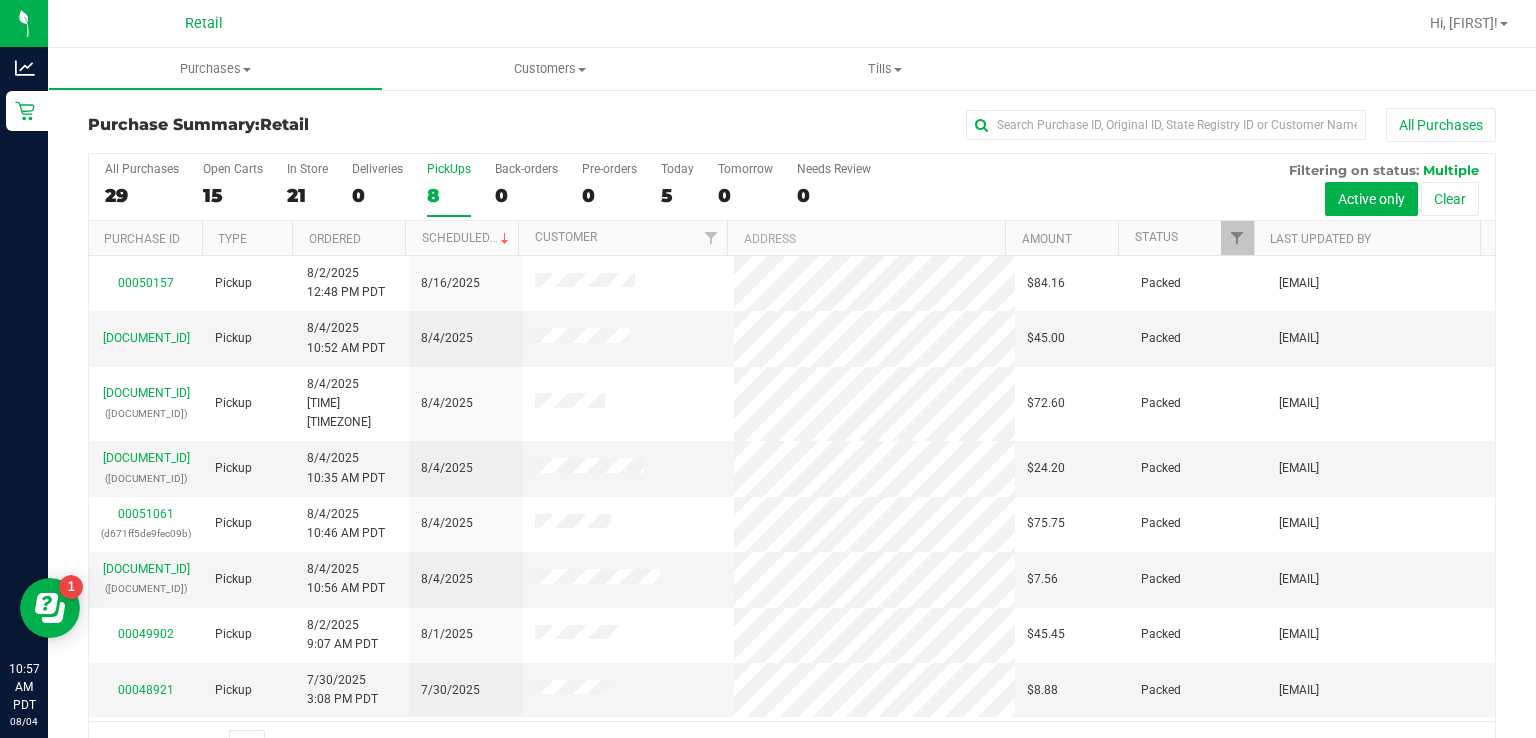 click on "PickUps" at bounding box center [449, 169] 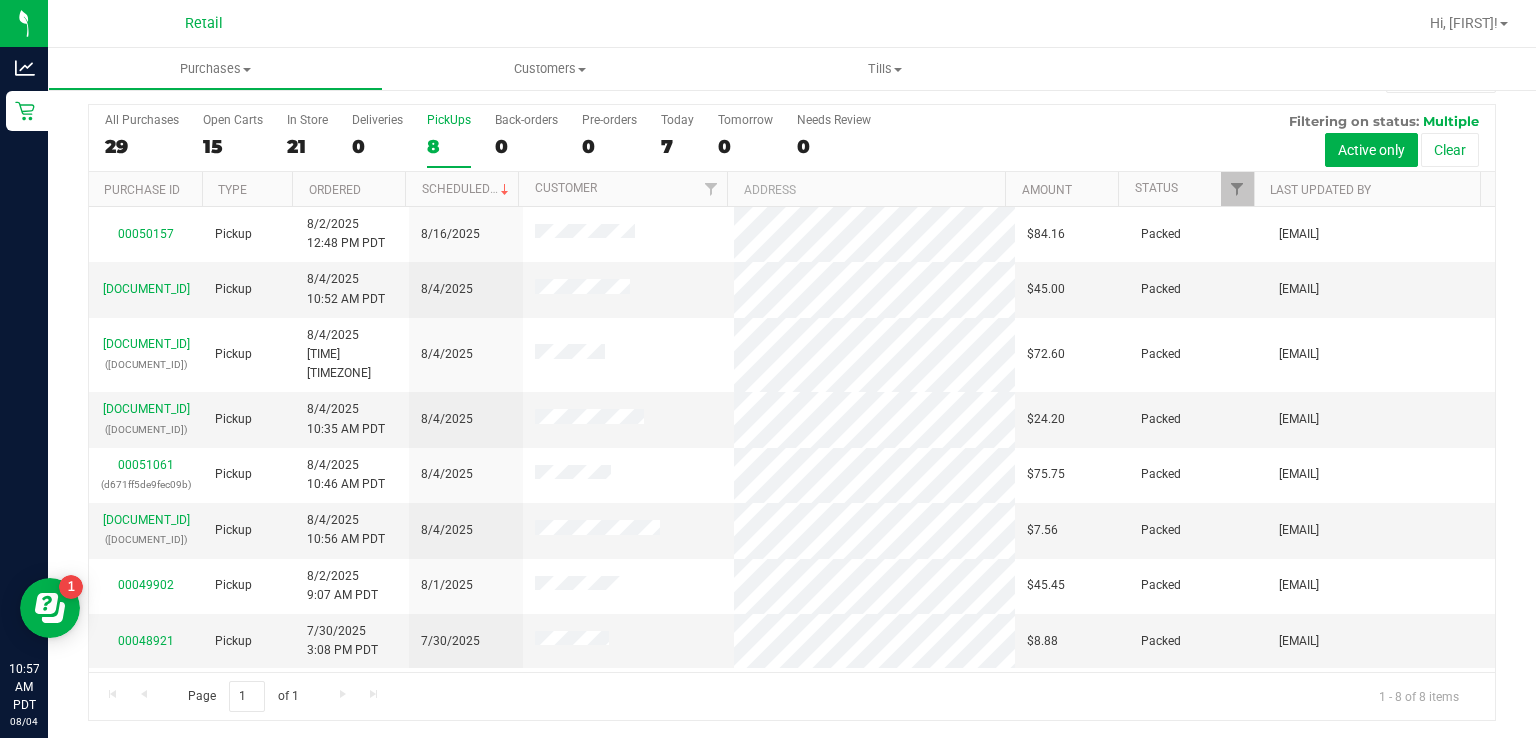 scroll, scrollTop: 0, scrollLeft: 0, axis: both 